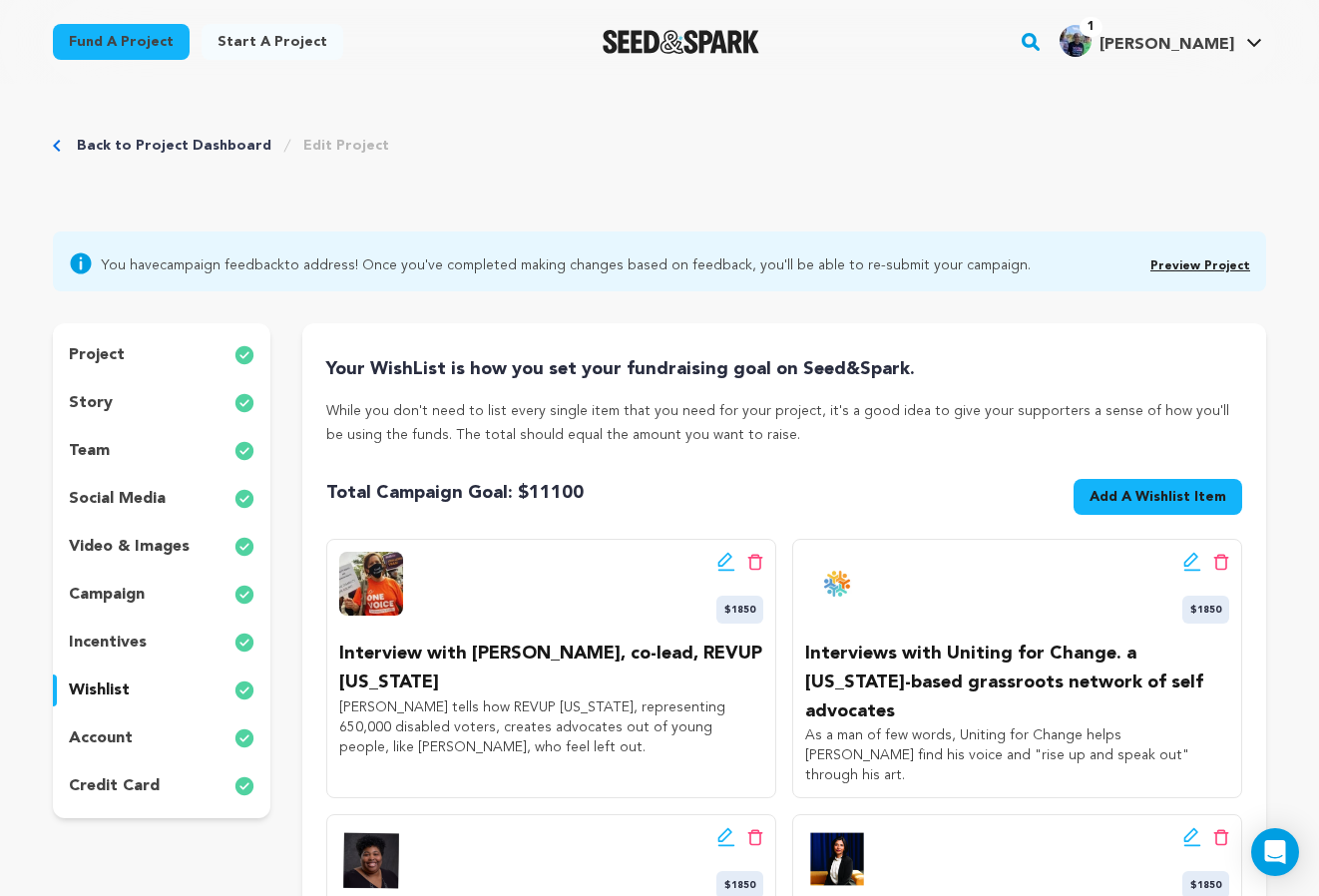 scroll, scrollTop: 359, scrollLeft: 0, axis: vertical 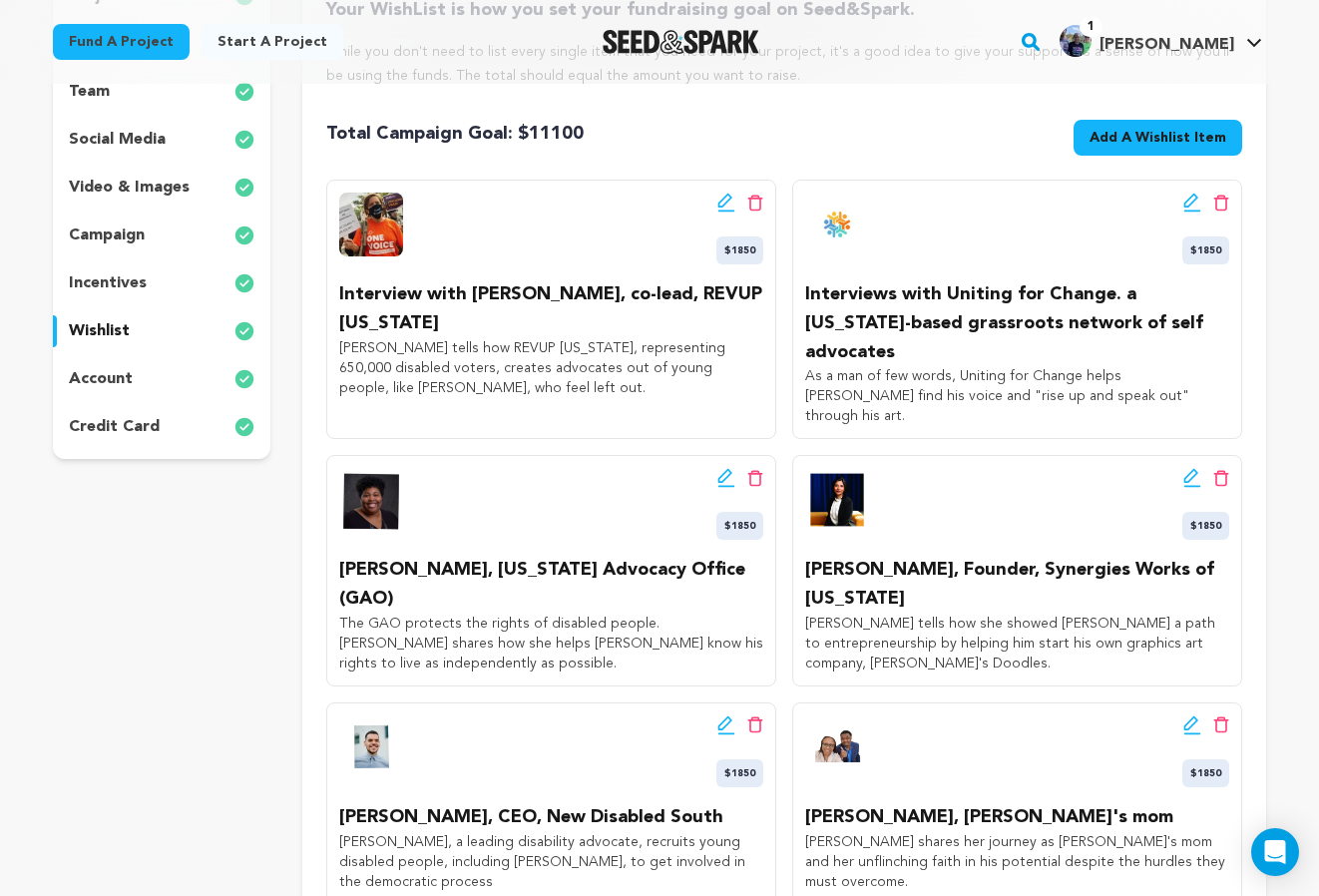 click 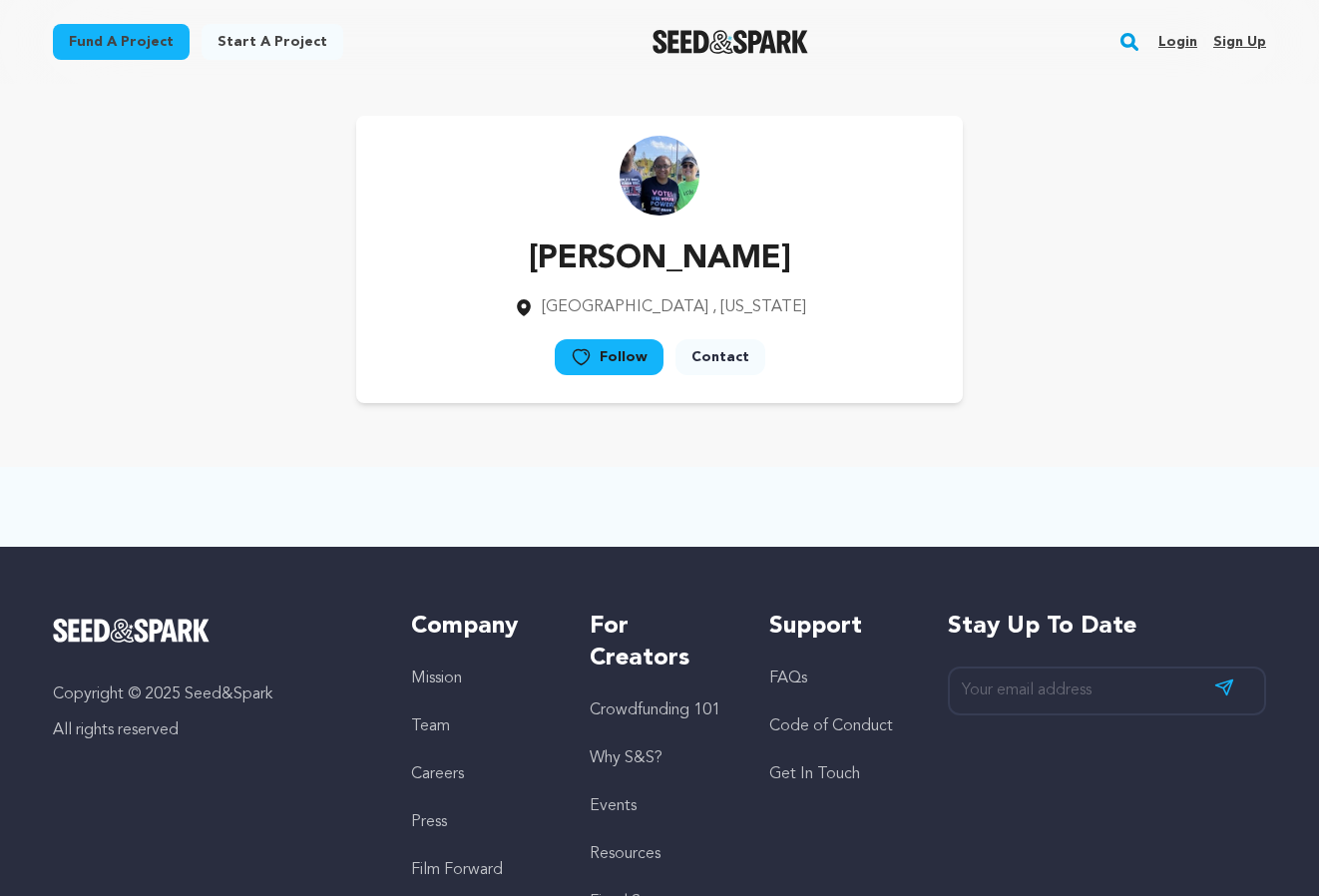 scroll, scrollTop: 0, scrollLeft: 0, axis: both 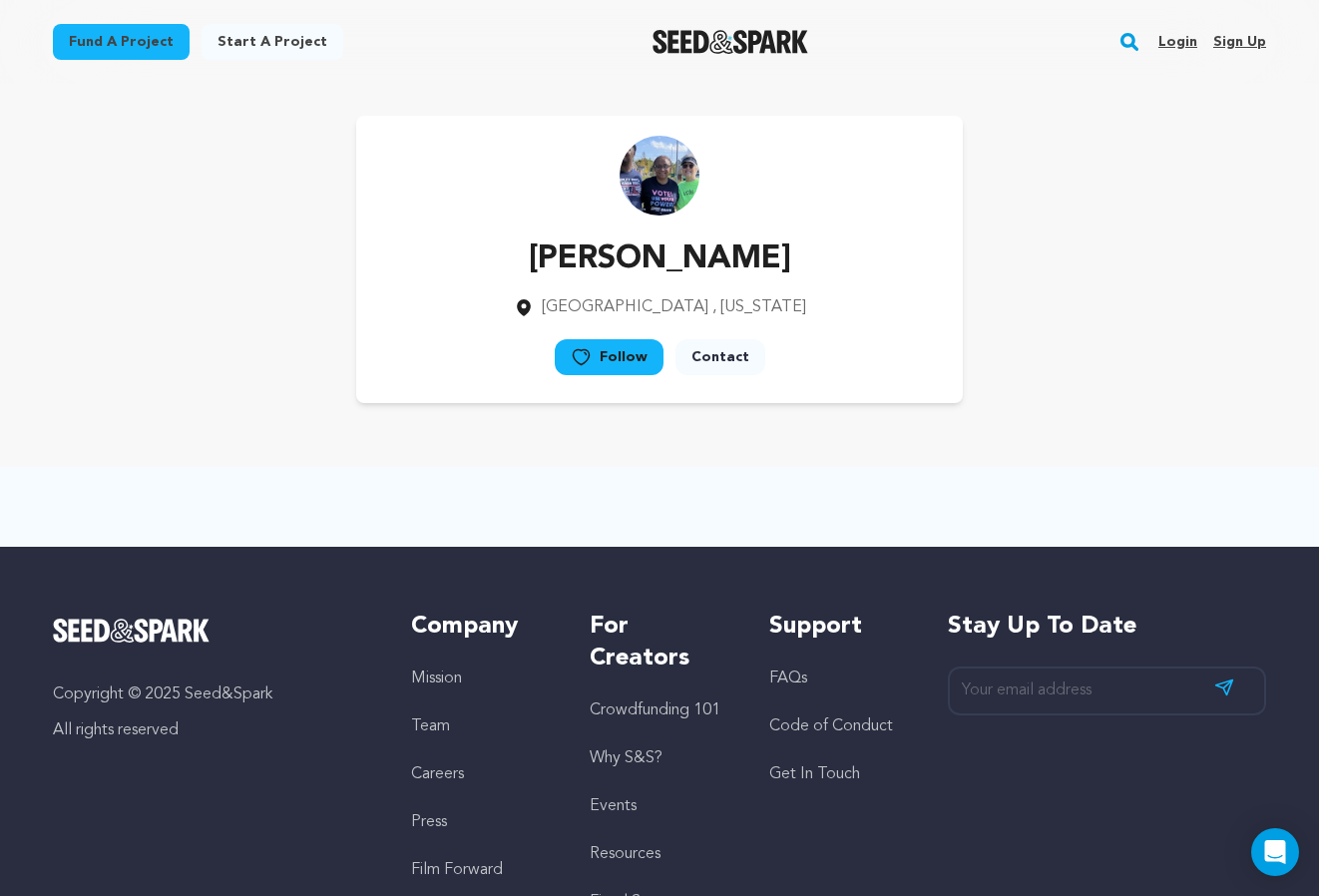 click on "Login" at bounding box center (1177, 42) 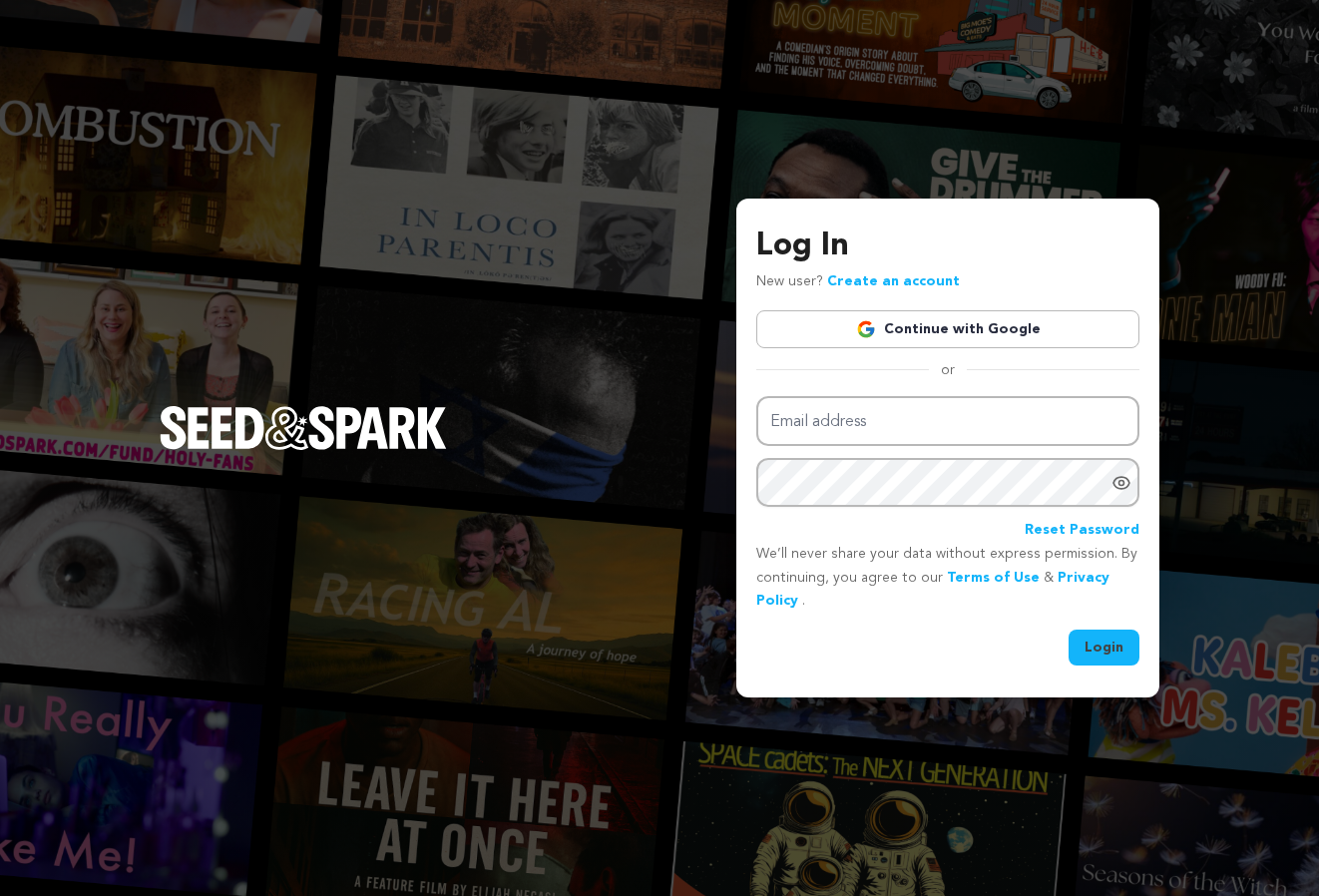 scroll, scrollTop: 0, scrollLeft: 0, axis: both 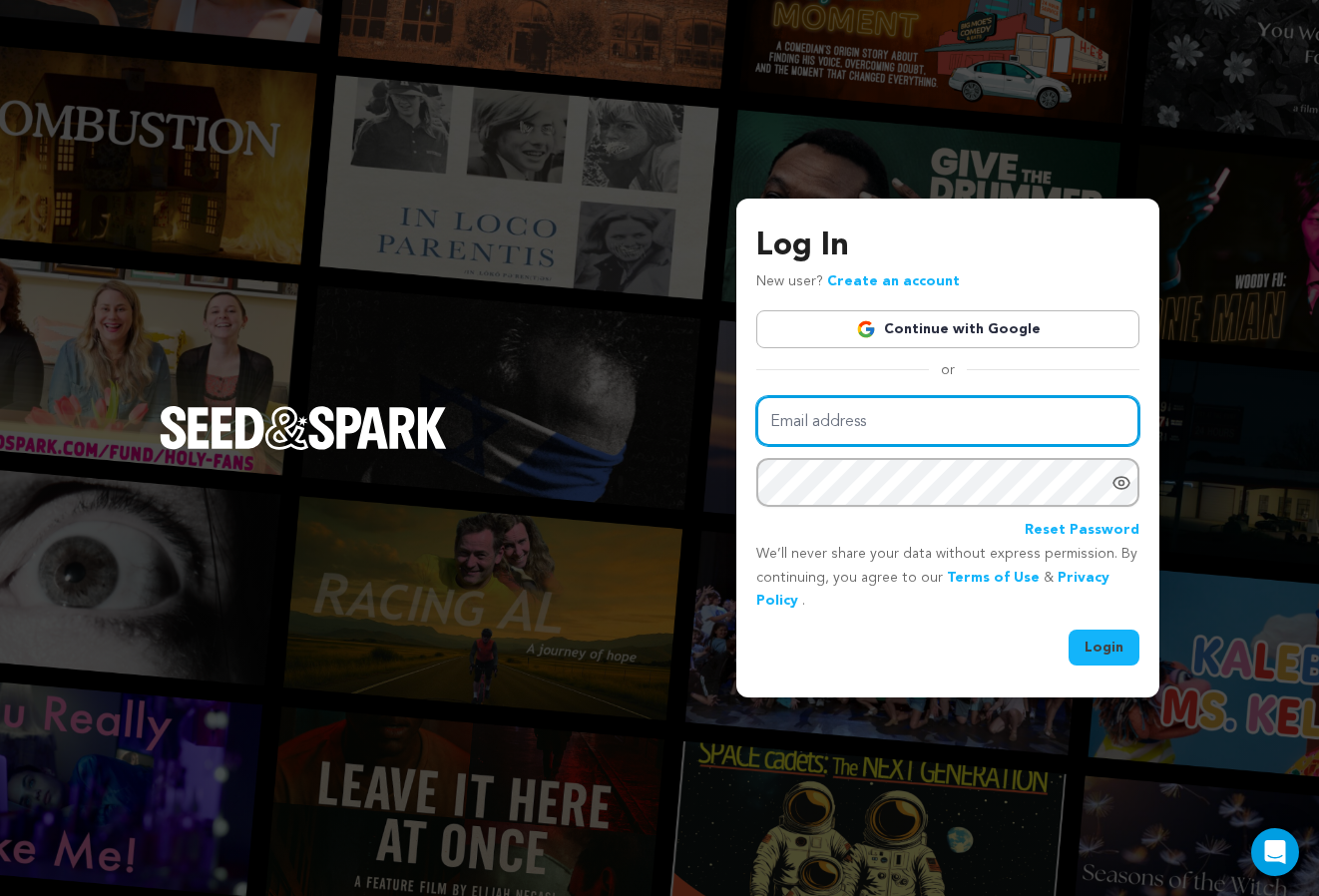 type on "harrislinda@me.com" 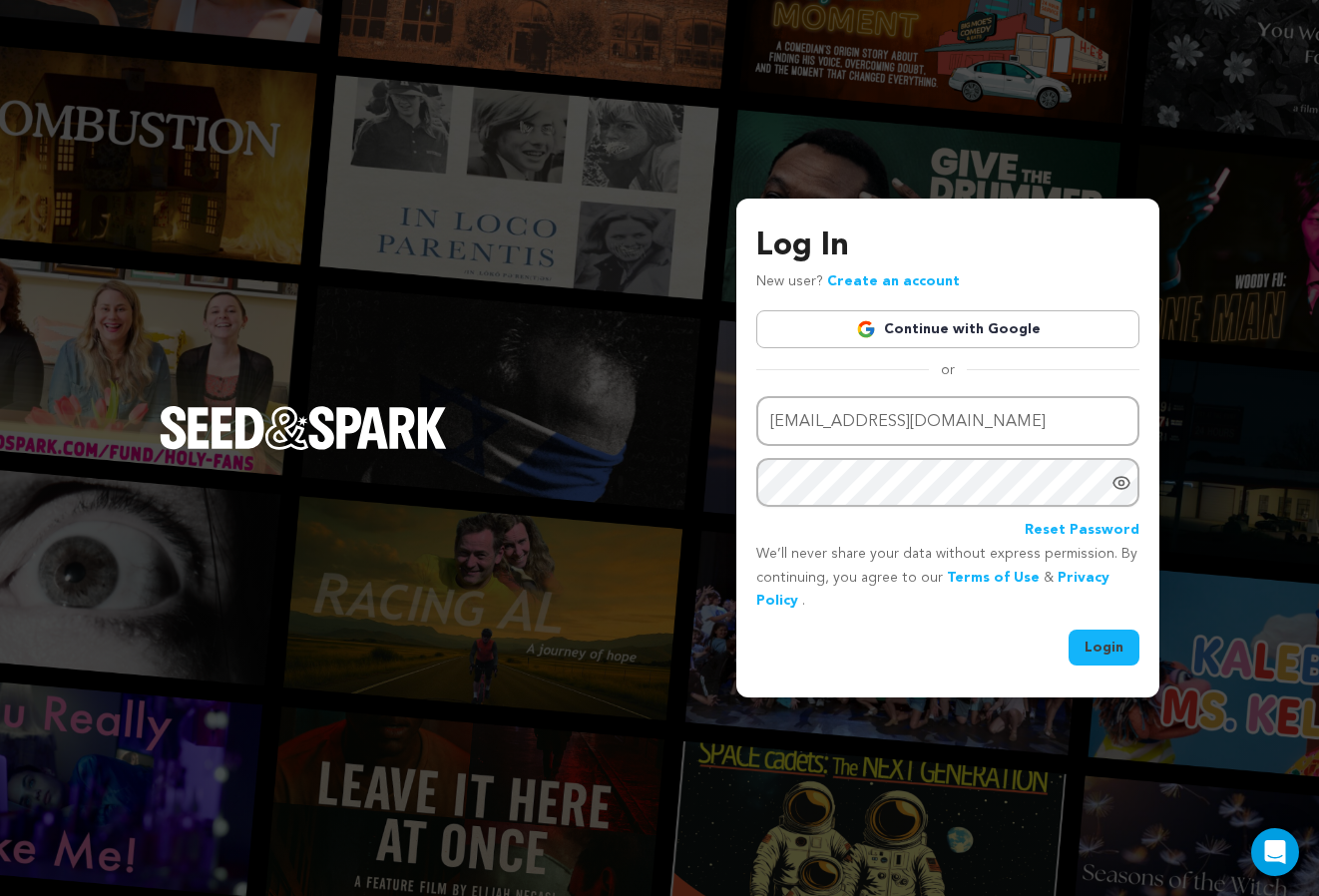 click 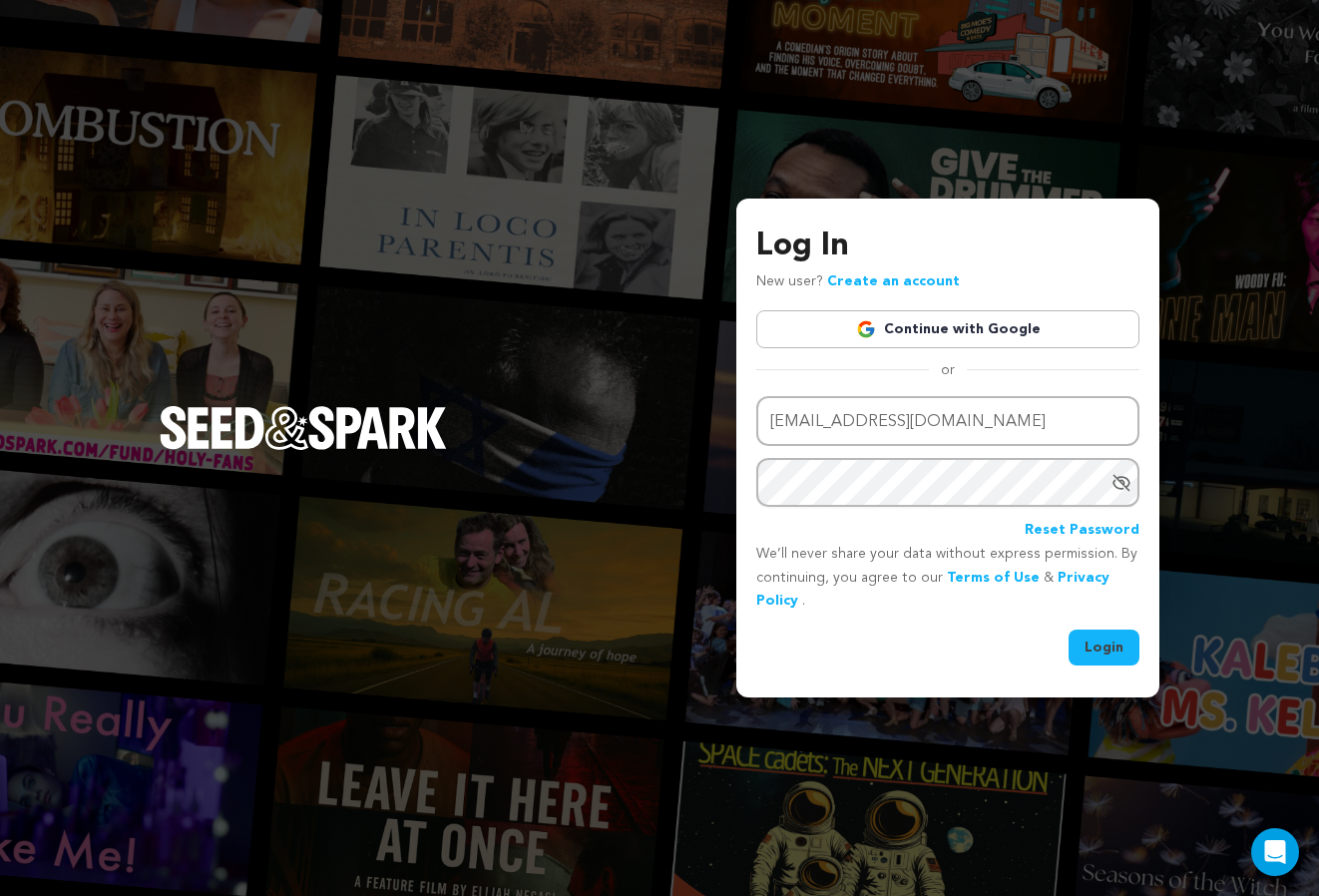 click on "Login" at bounding box center (1103, 648) 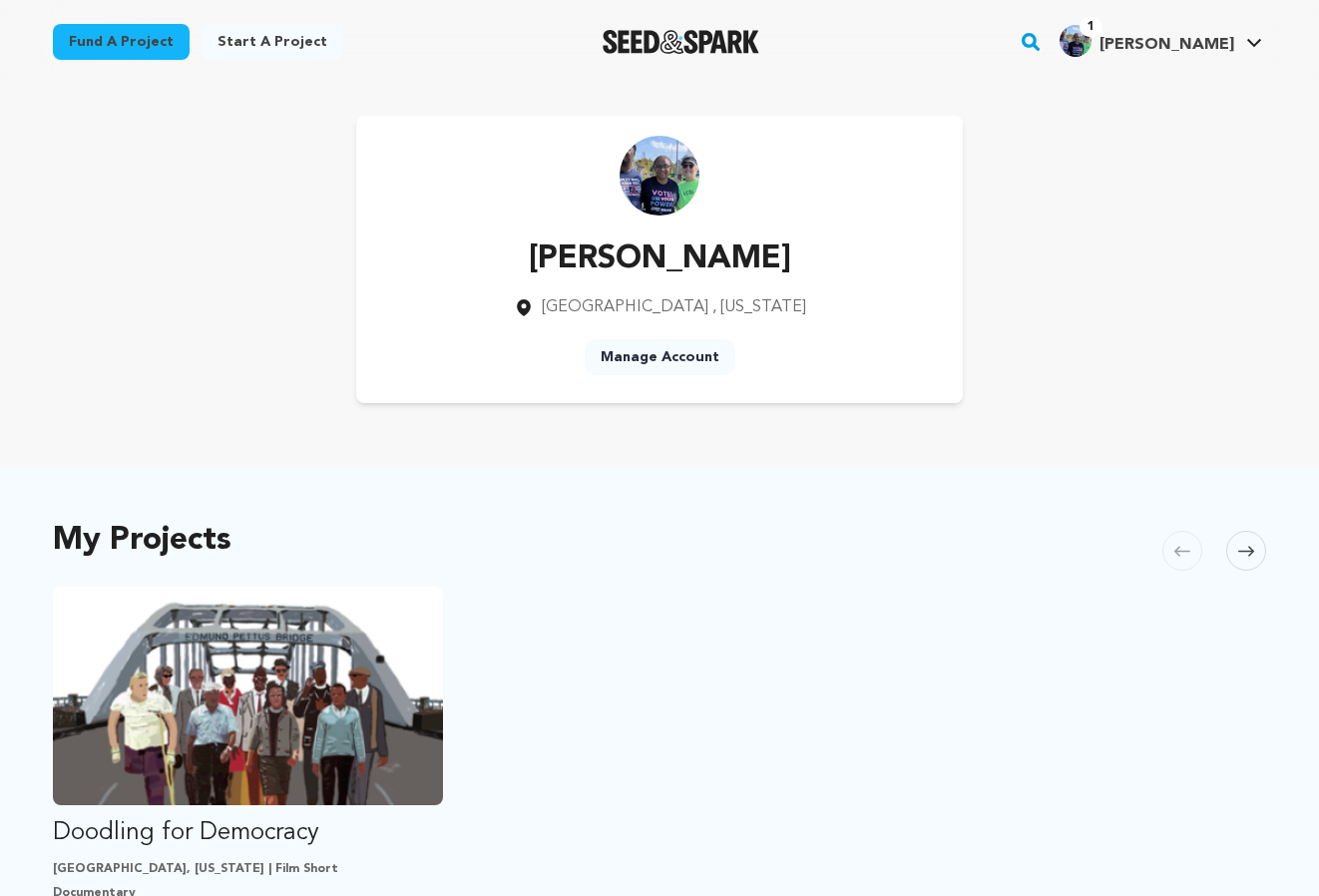 scroll, scrollTop: 0, scrollLeft: 0, axis: both 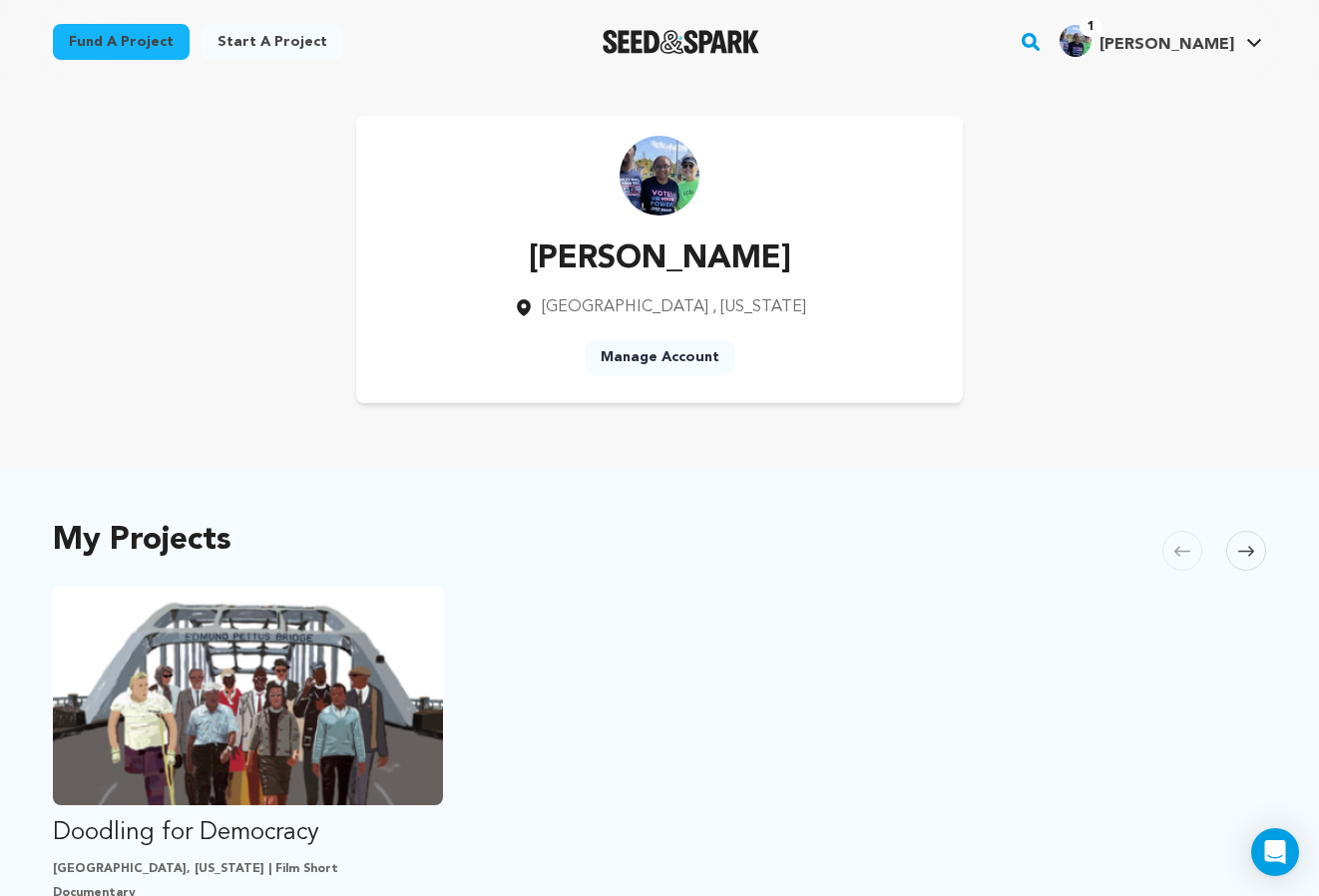 click on "[PERSON_NAME]" at bounding box center [1166, 45] 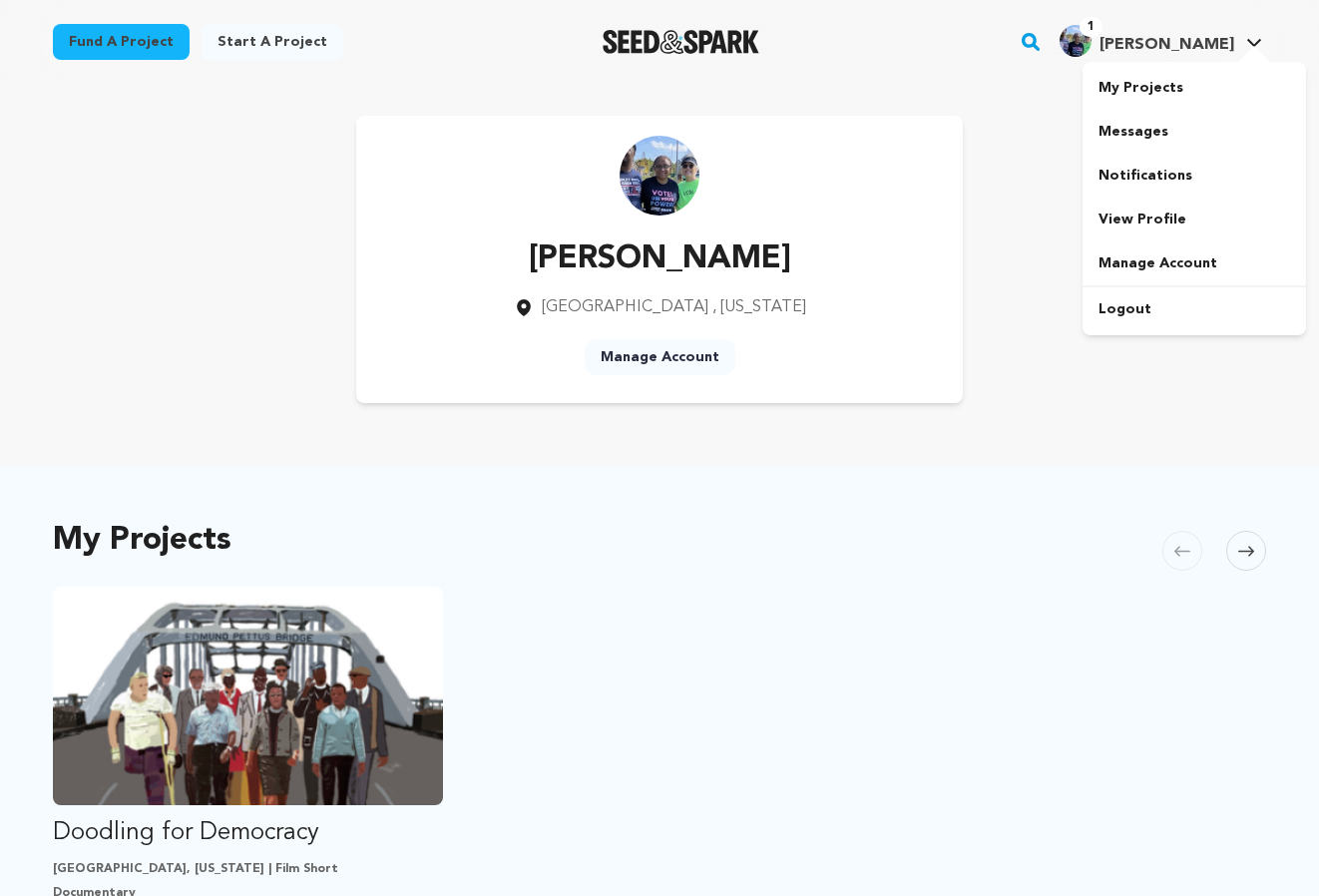scroll, scrollTop: 0, scrollLeft: 0, axis: both 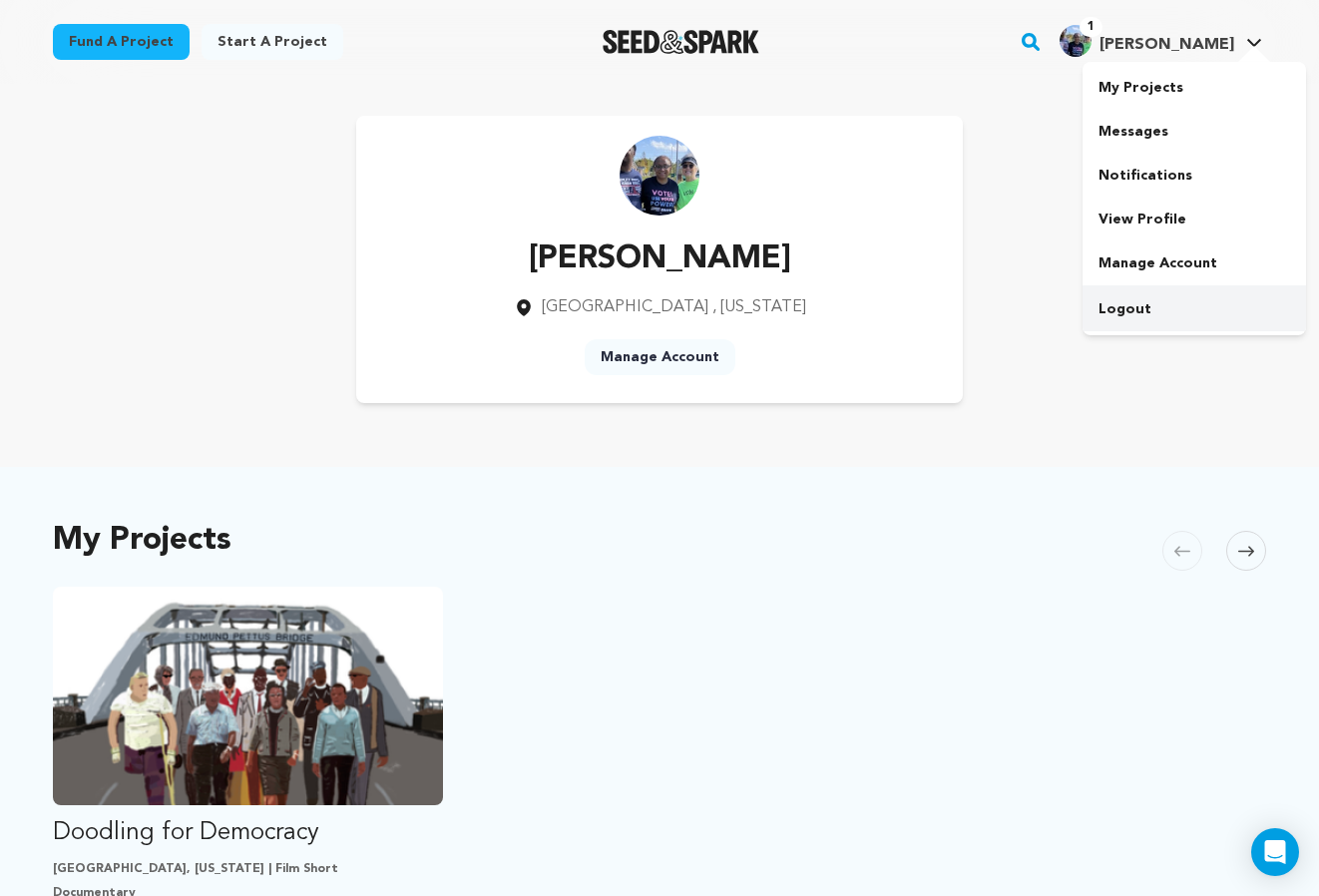 click on "Logout" at bounding box center [1194, 309] 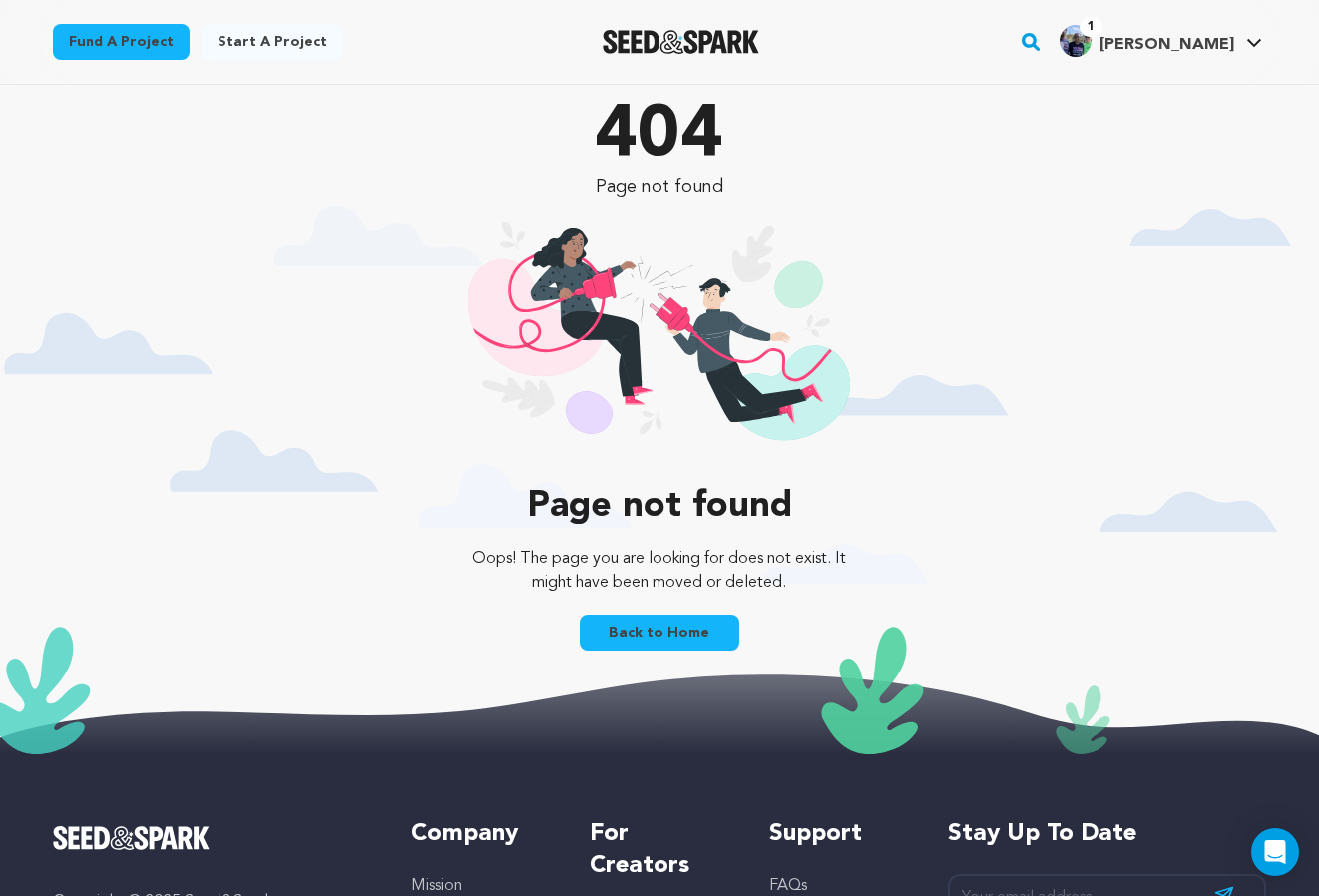 scroll, scrollTop: 0, scrollLeft: 0, axis: both 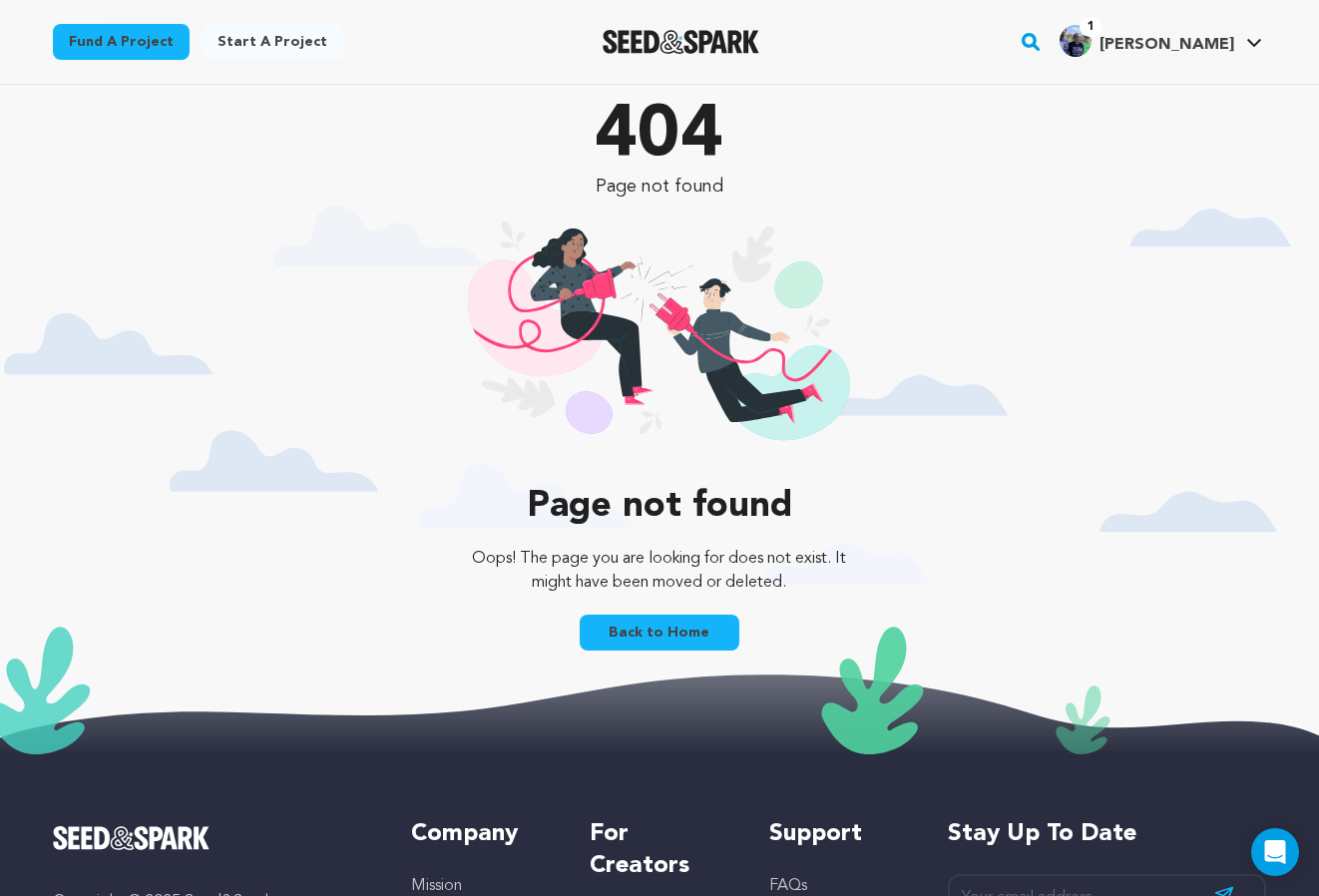 click on "Back to Home" at bounding box center (660, 633) 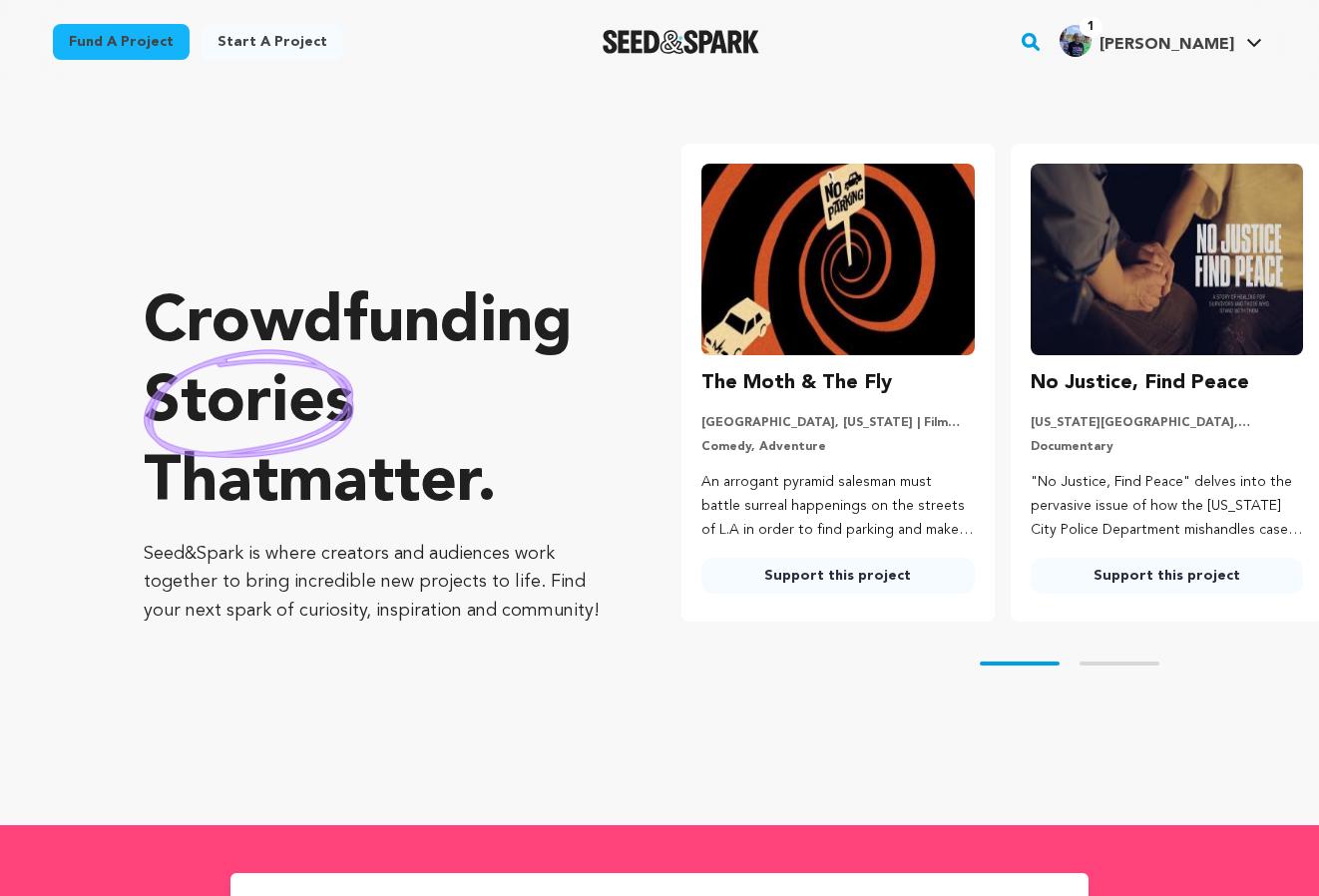 scroll, scrollTop: 0, scrollLeft: 0, axis: both 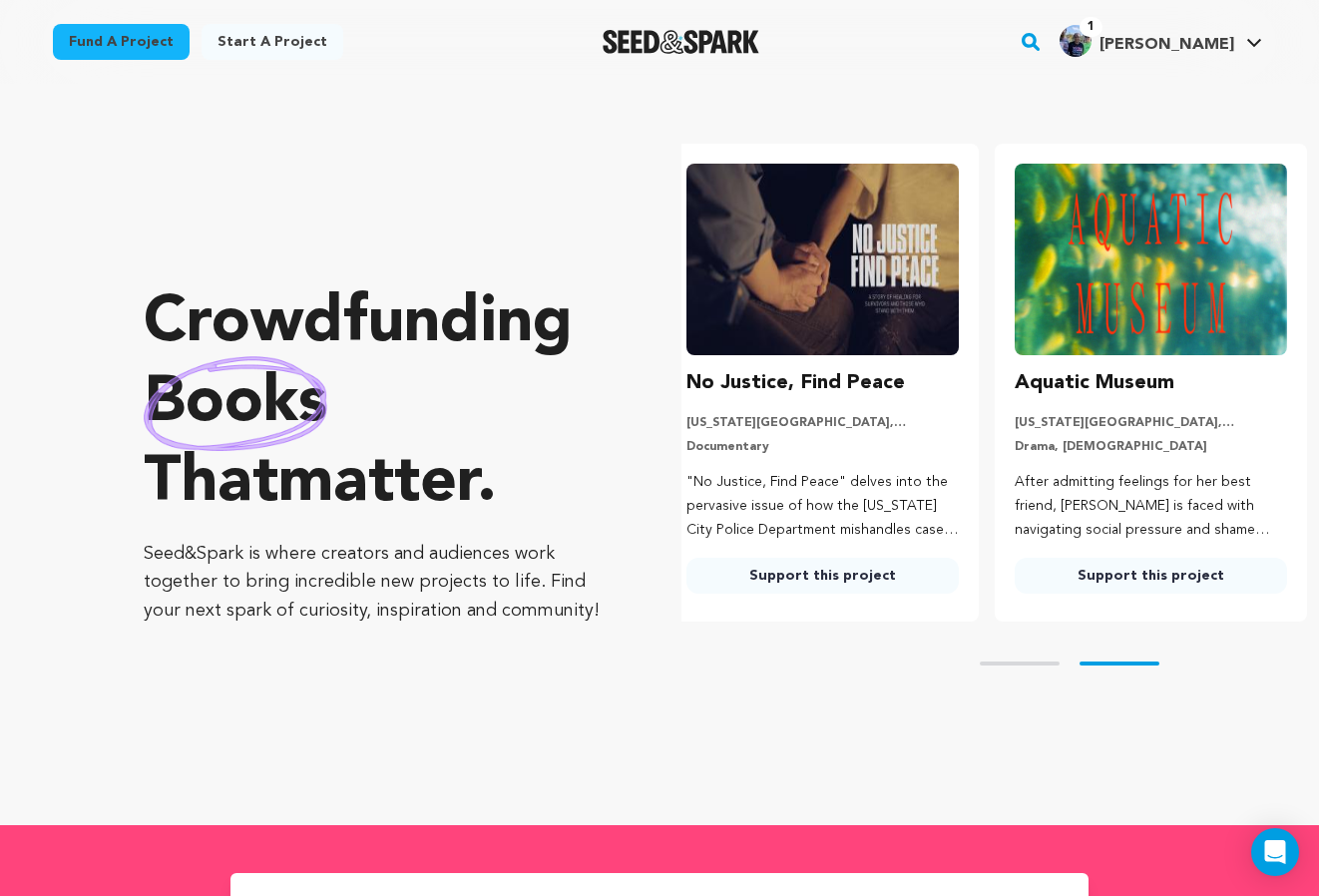 click on "Crowdfunding
books
that  matter .
Seed&Spark is where creators and audiences work together to bring incredible new projects to life. Find your next spark of curiosity, inspiration and community!
Carousel
Skip to previous slide page
Carousel
Carousel" at bounding box center [731, 454] 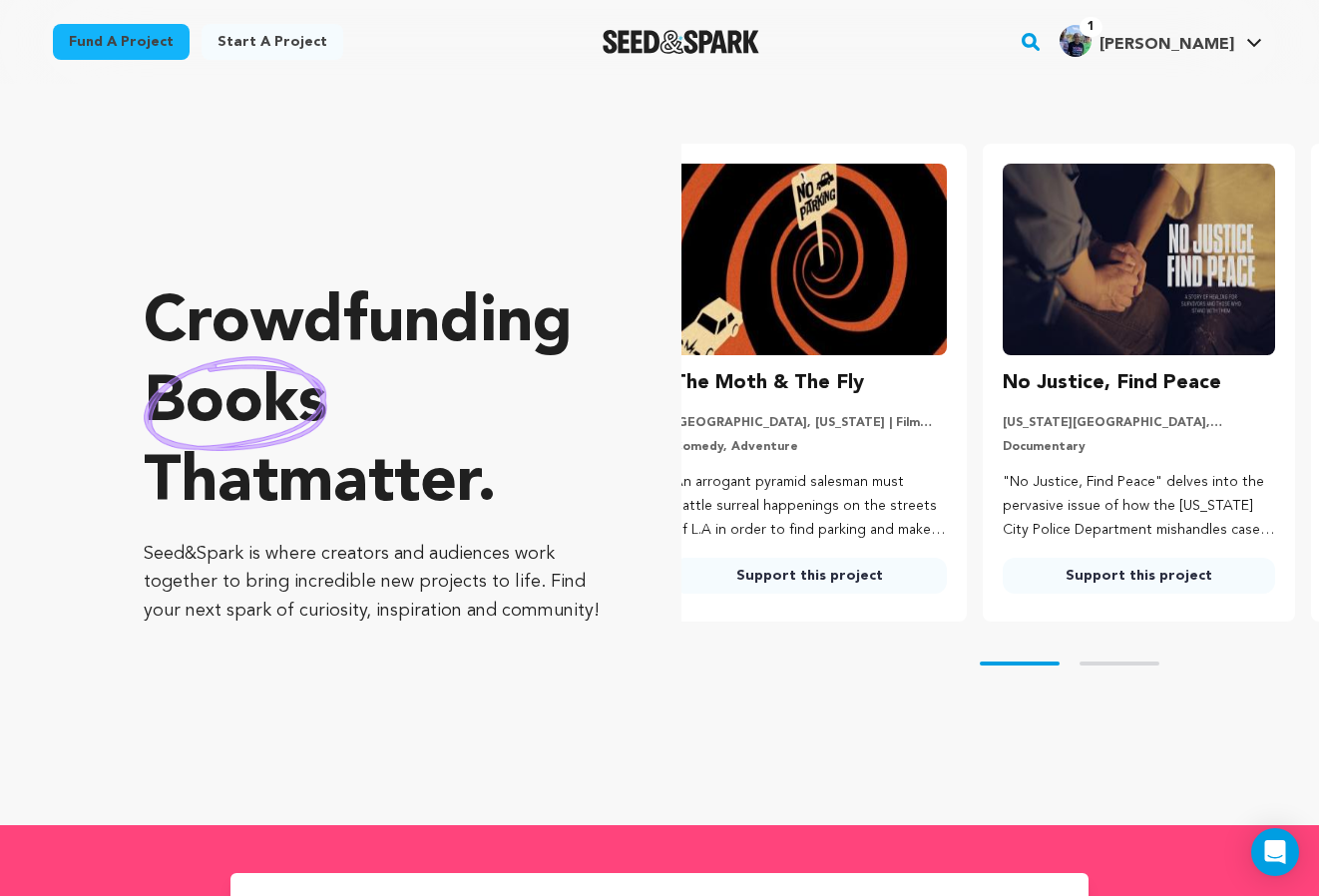 scroll, scrollTop: 0, scrollLeft: 0, axis: both 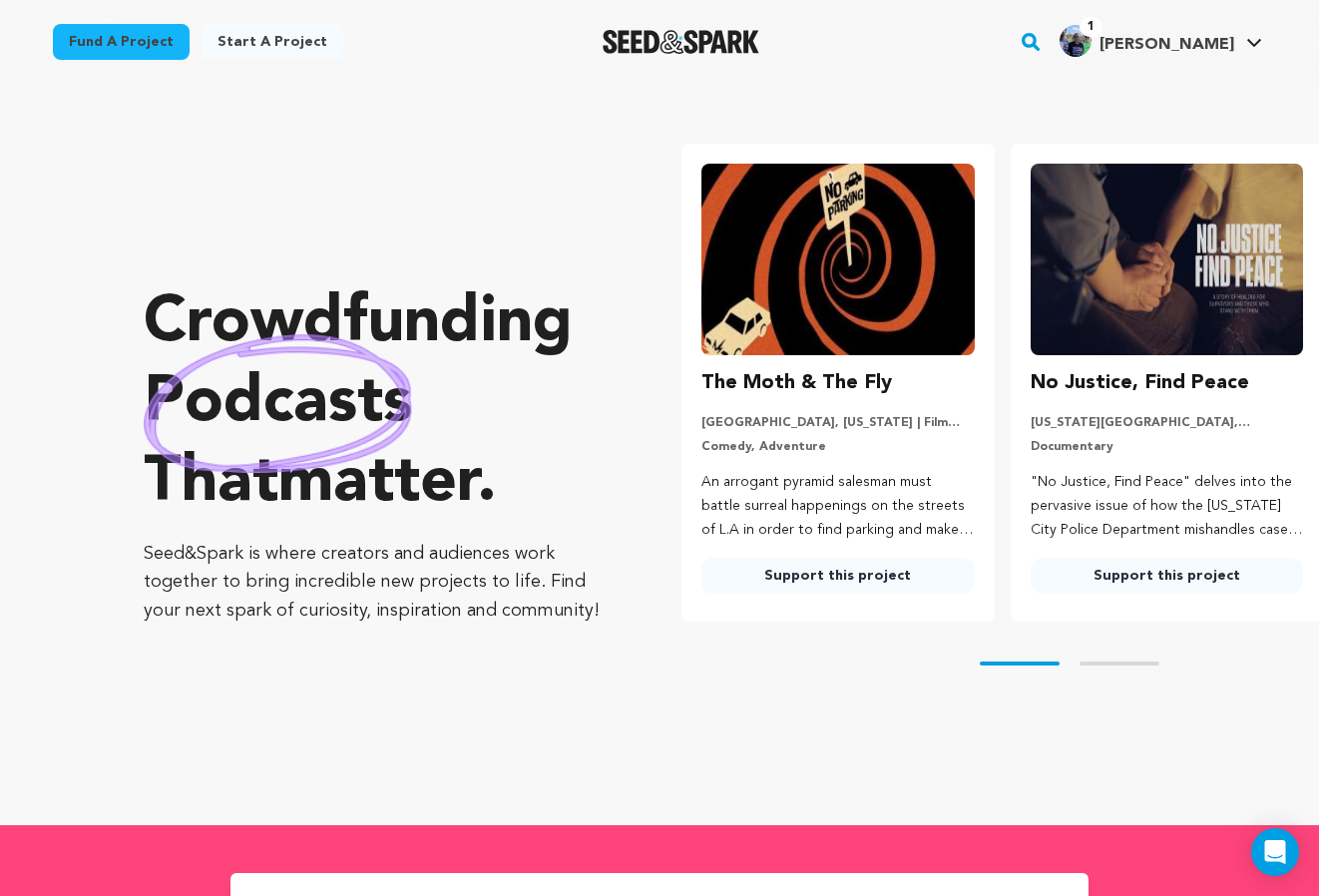 click on "Crowdfunding
podcasts
that  matter .
Seed&Spark is where creators and audiences work together to bring incredible new projects to life. Find your next spark of curiosity, inspiration and community!" at bounding box center [372, 454] 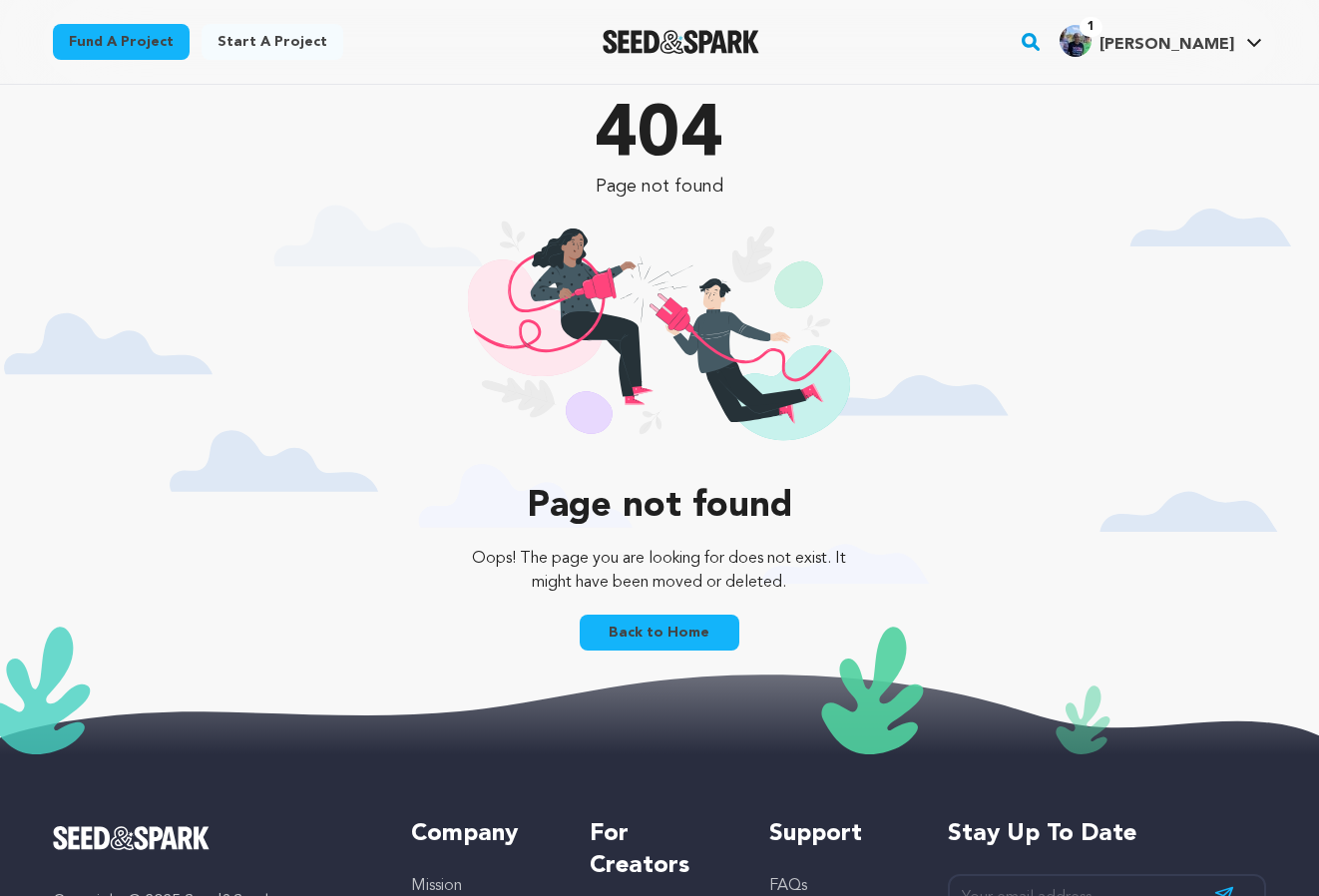 scroll, scrollTop: 0, scrollLeft: 0, axis: both 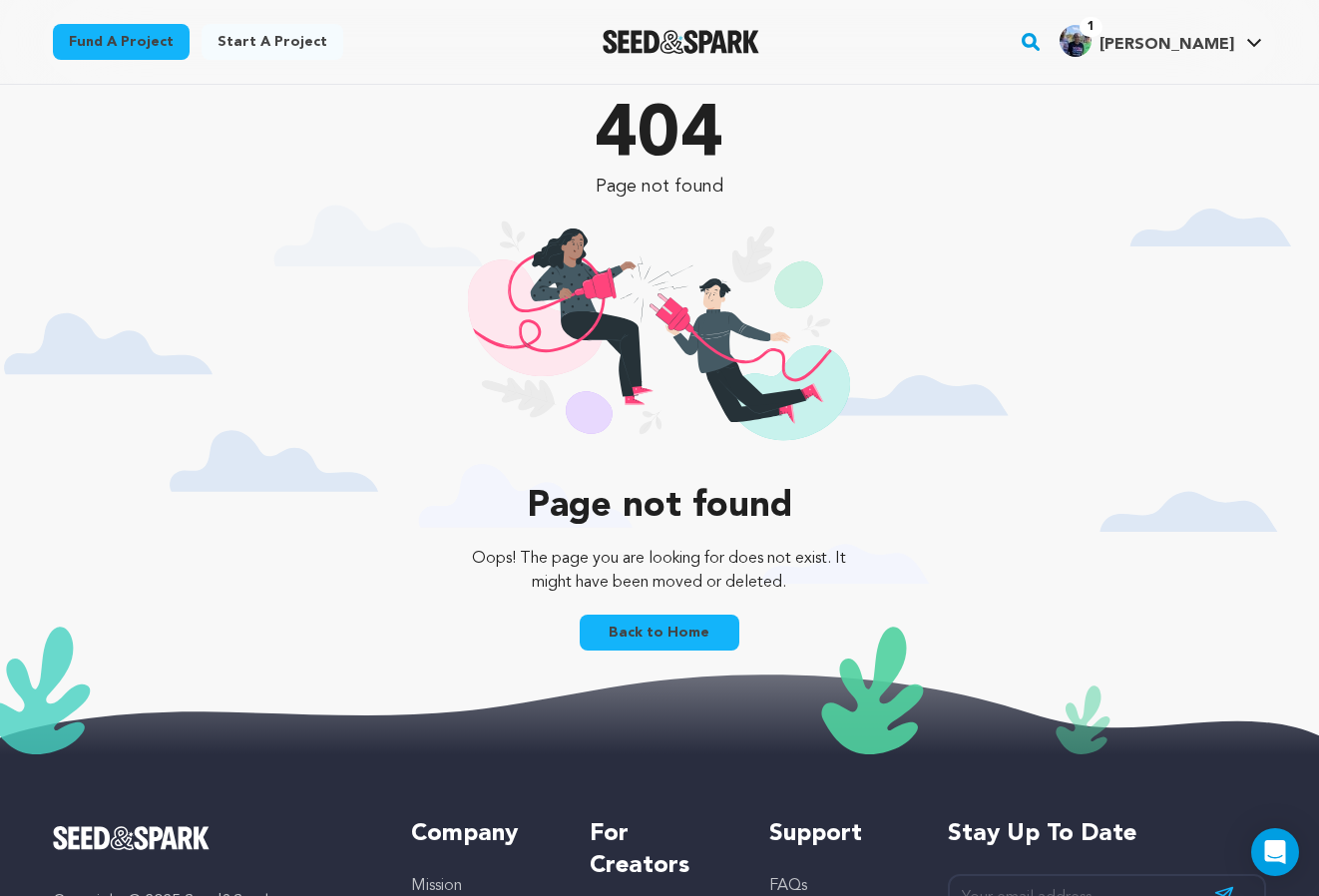click on "Fund a project
Start a project
Search
1" at bounding box center (644, 42) 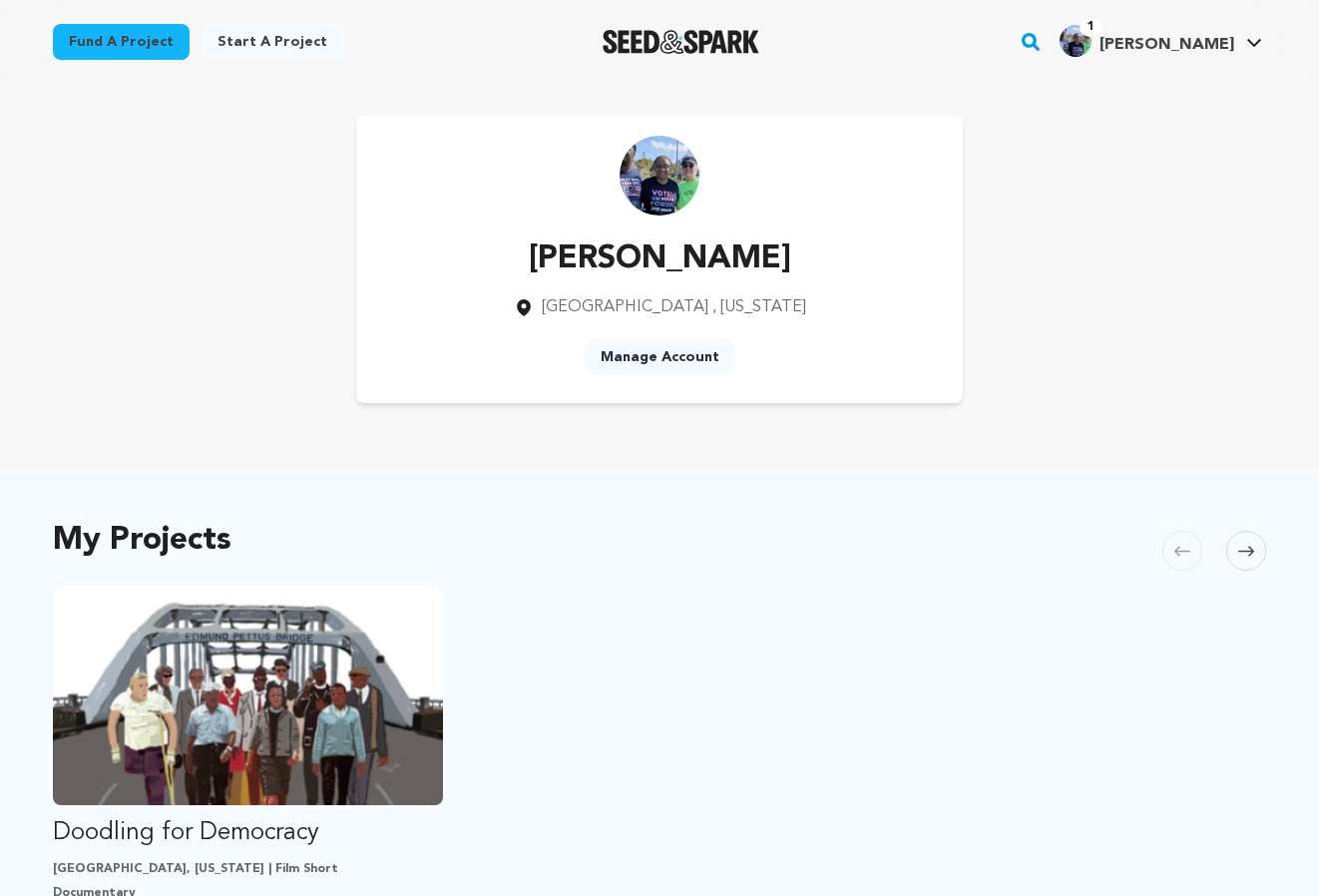 scroll, scrollTop: 0, scrollLeft: 0, axis: both 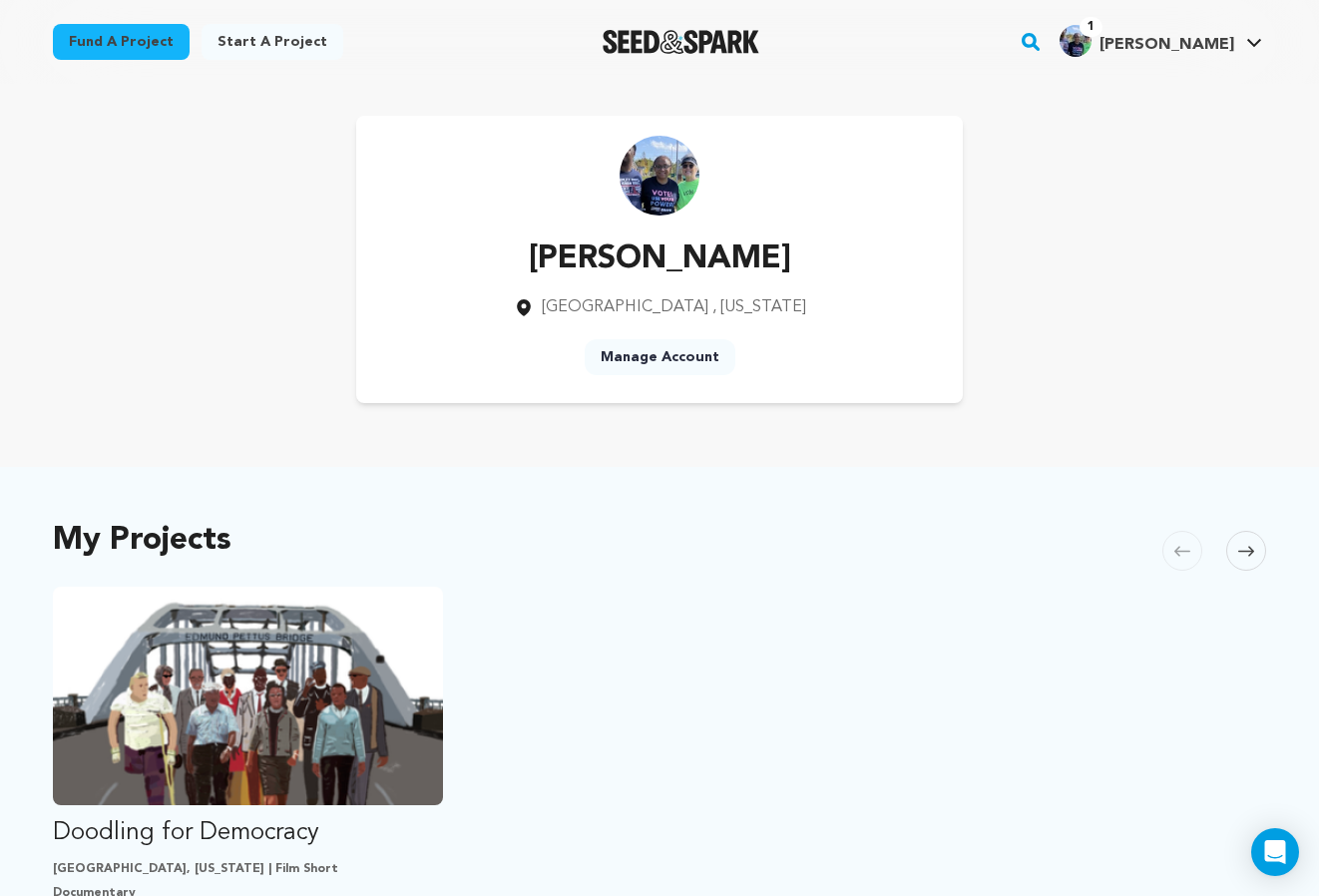 click on "[PERSON_NAME]" at bounding box center (1166, 45) 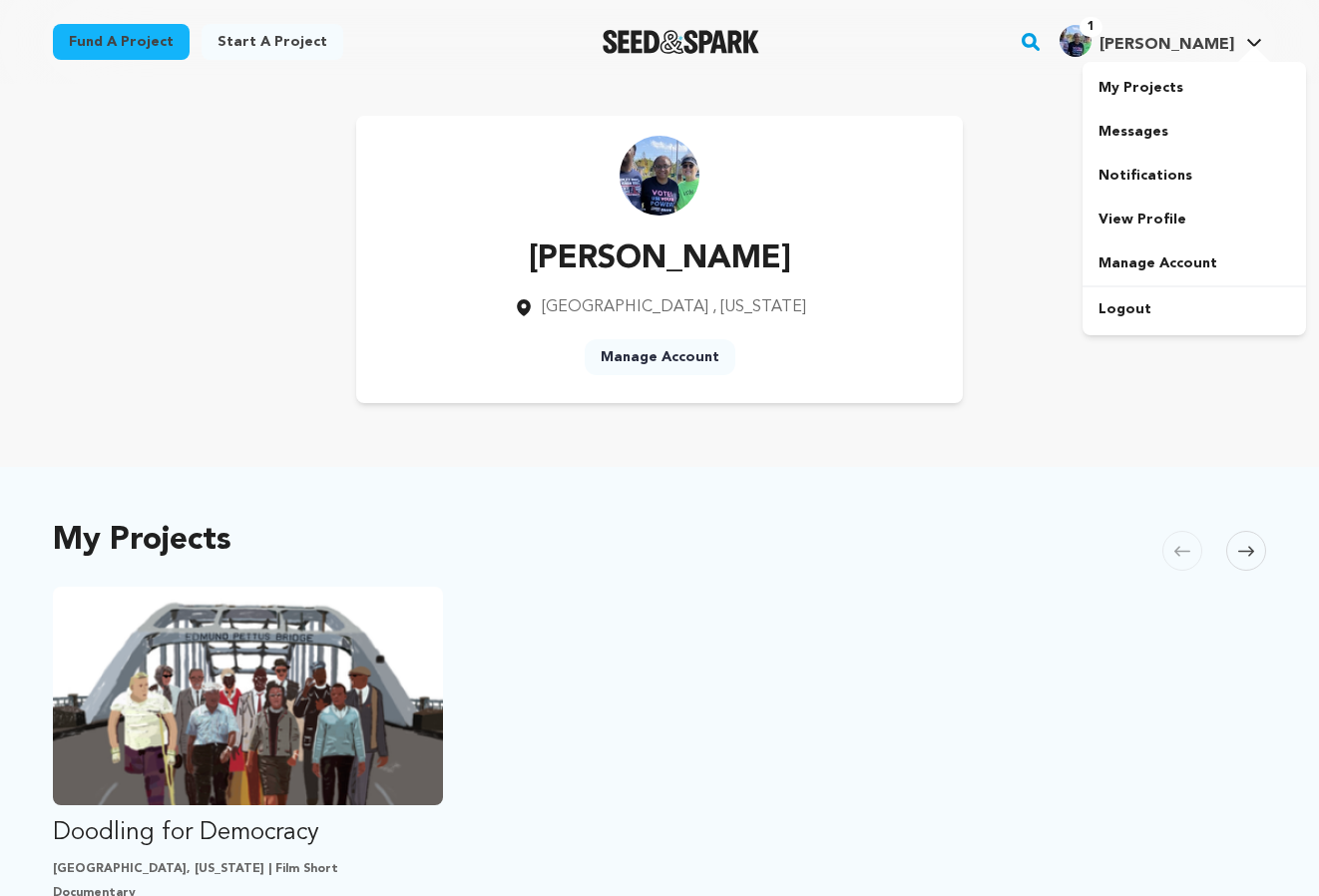 scroll, scrollTop: 0, scrollLeft: 0, axis: both 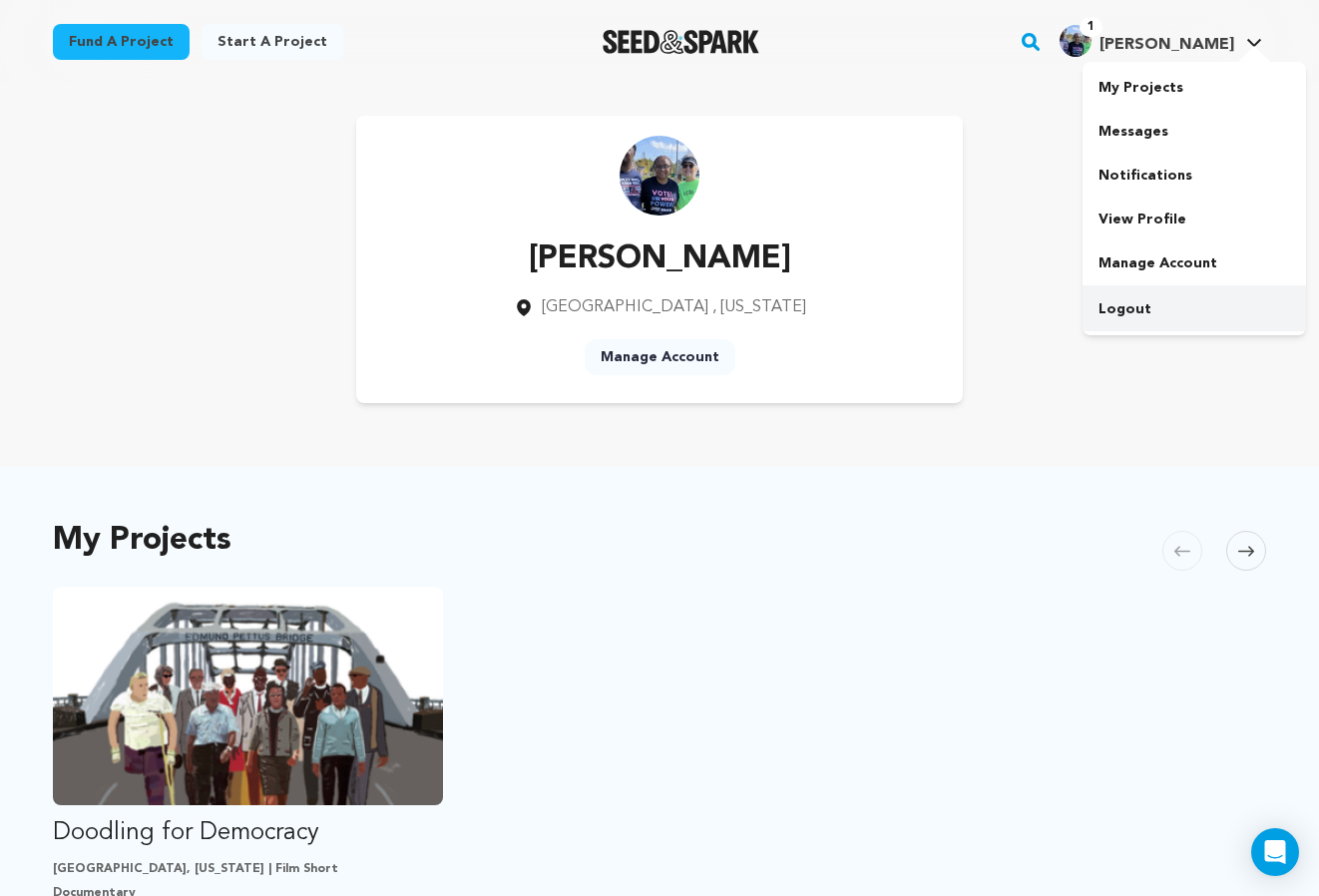 click on "Logout" at bounding box center (1194, 309) 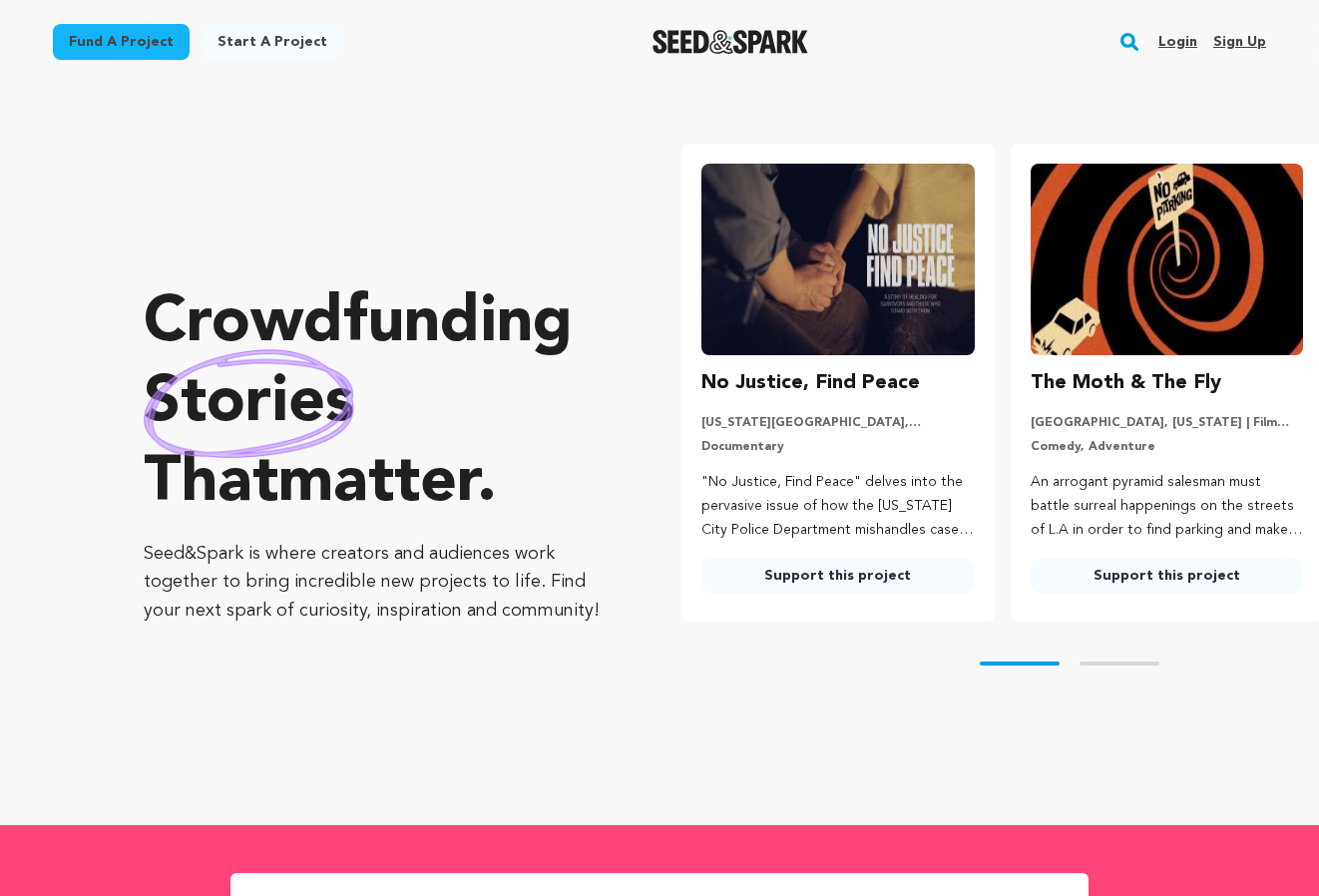 scroll, scrollTop: 0, scrollLeft: 0, axis: both 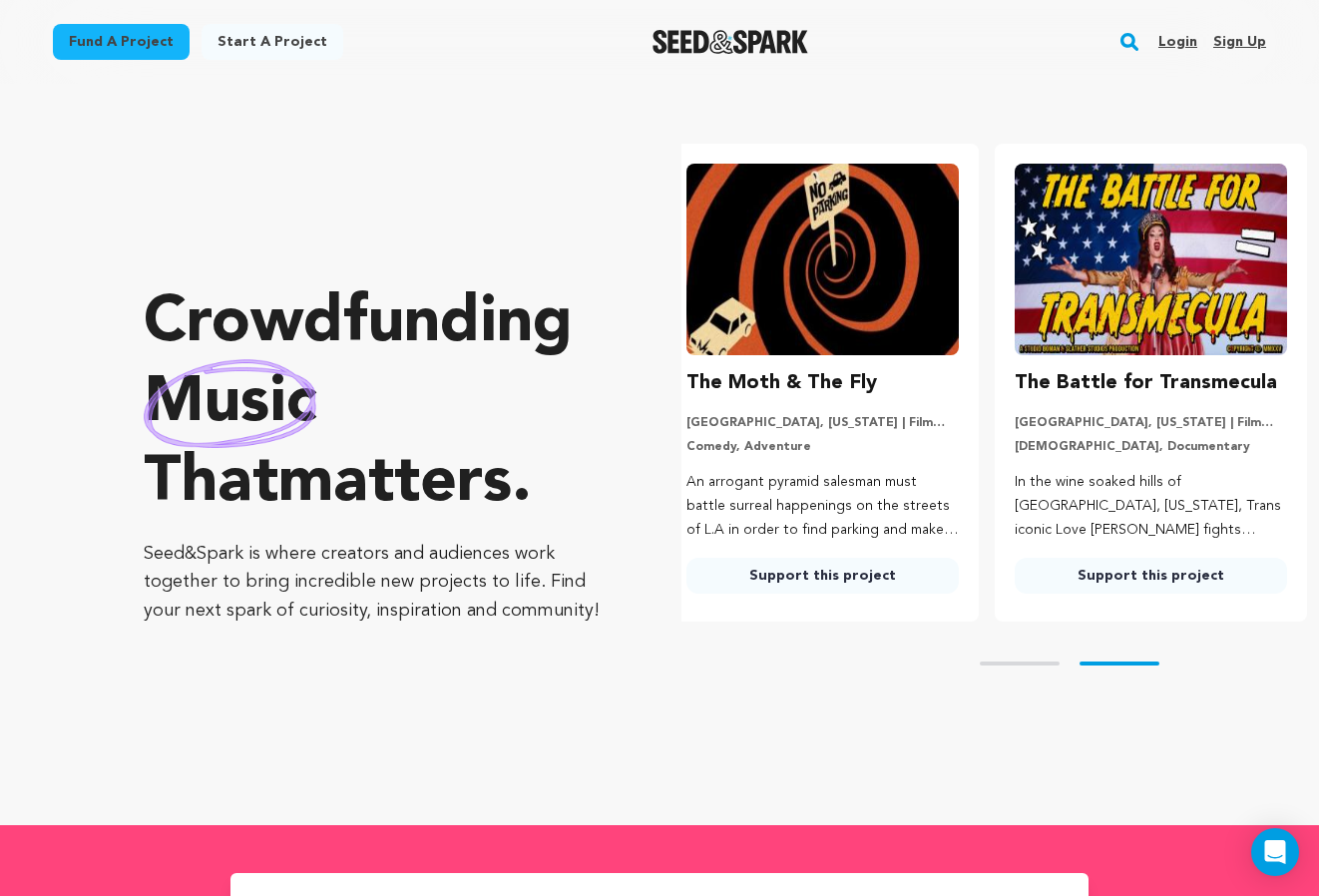 click on "Fund a project
Start a project
Search
Login
Sign up
Start a project
Fund a project" at bounding box center [644, 42] 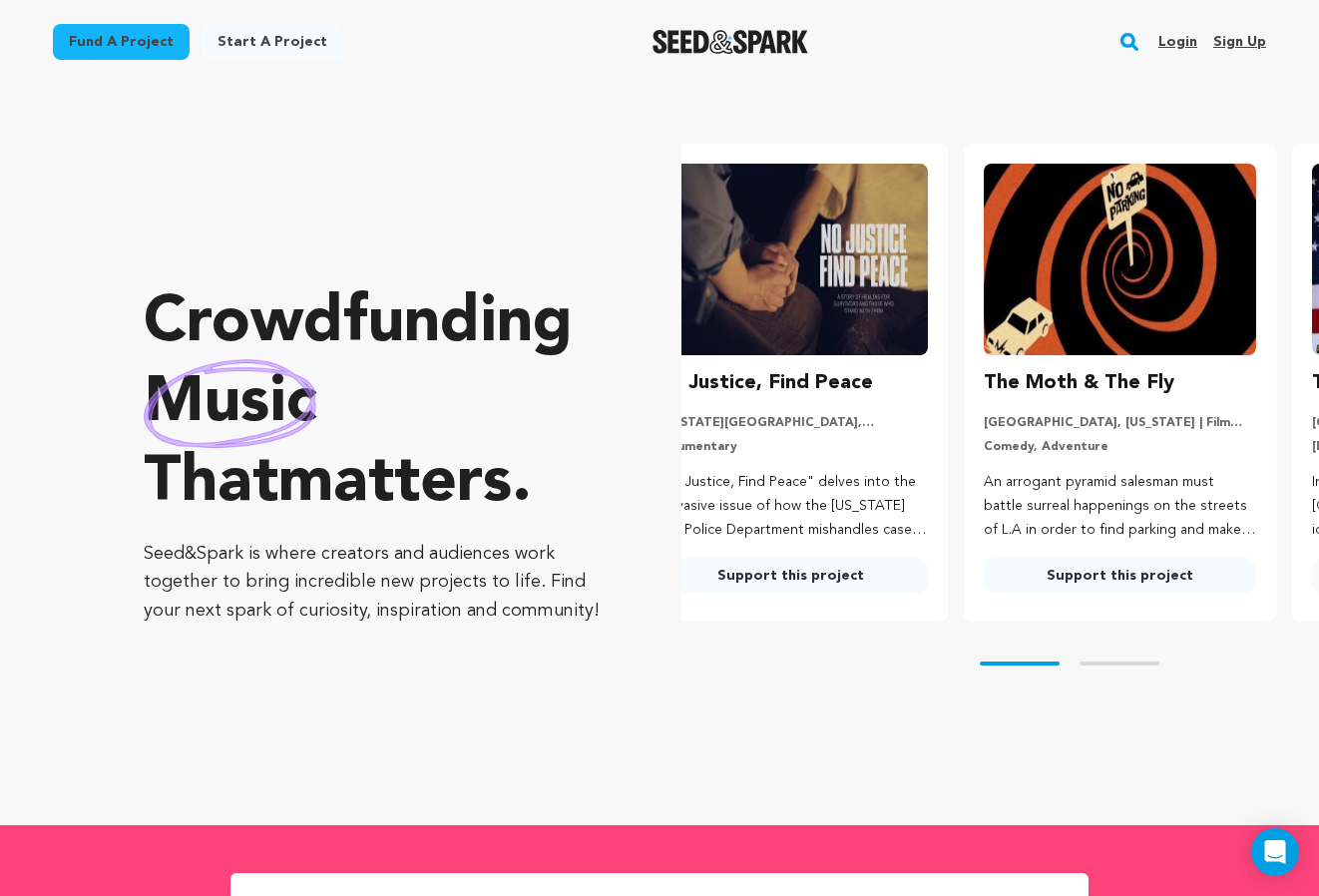 scroll, scrollTop: 0, scrollLeft: 0, axis: both 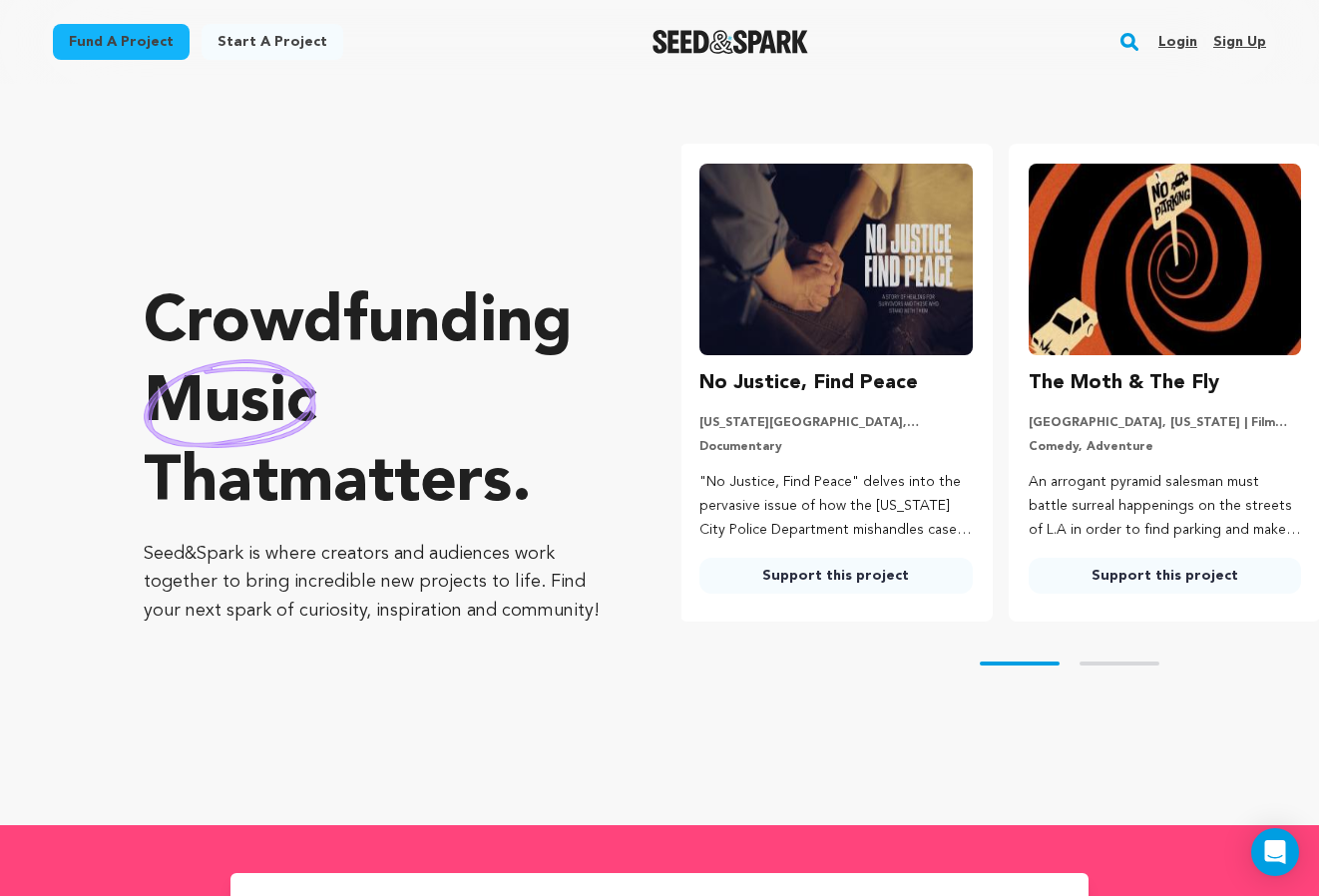 click on "Fund a project
Start a project
Search
Login
Sign up
Start a project
Fund a project" at bounding box center [644, 42] 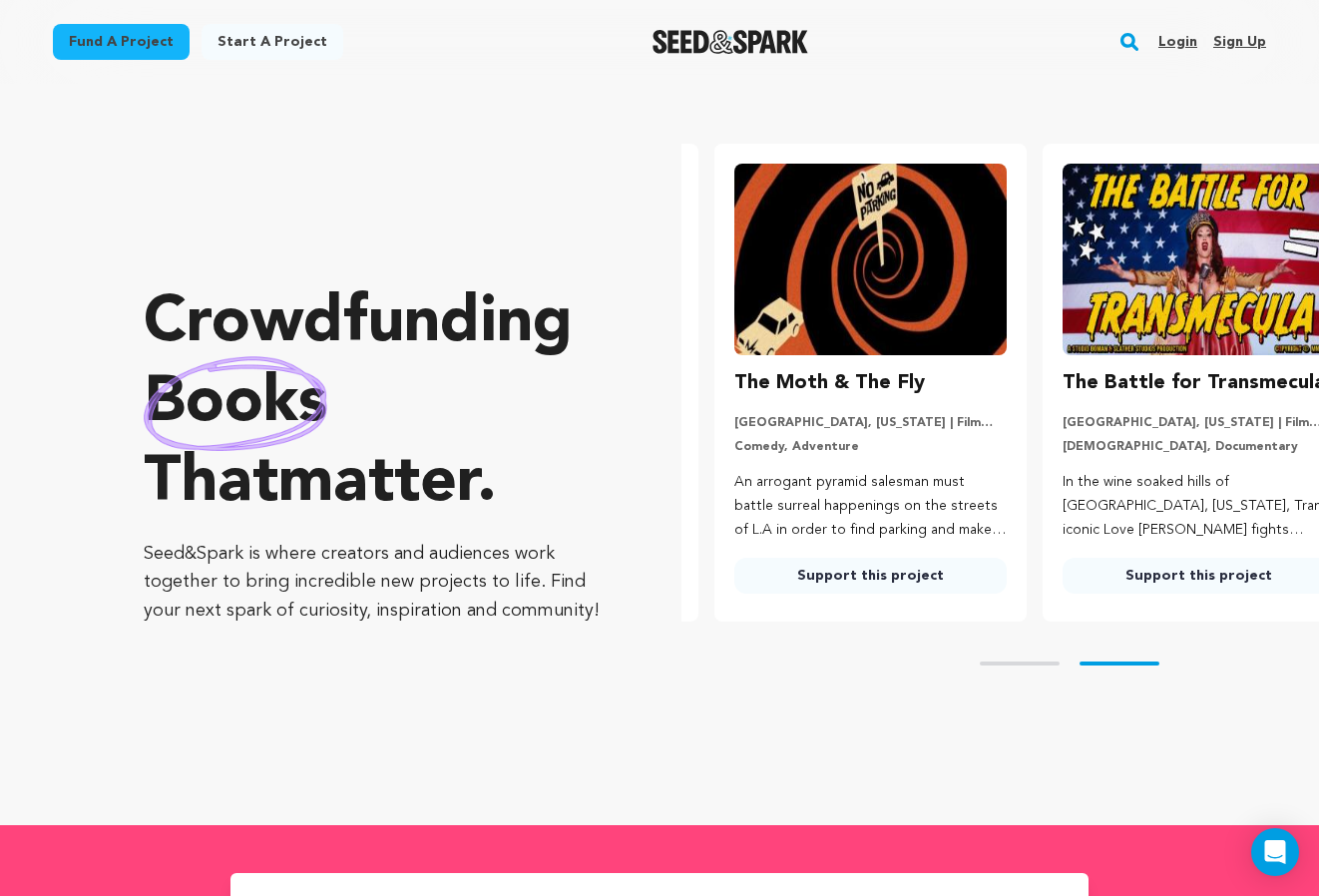 scroll, scrollTop: 0, scrollLeft: 344, axis: horizontal 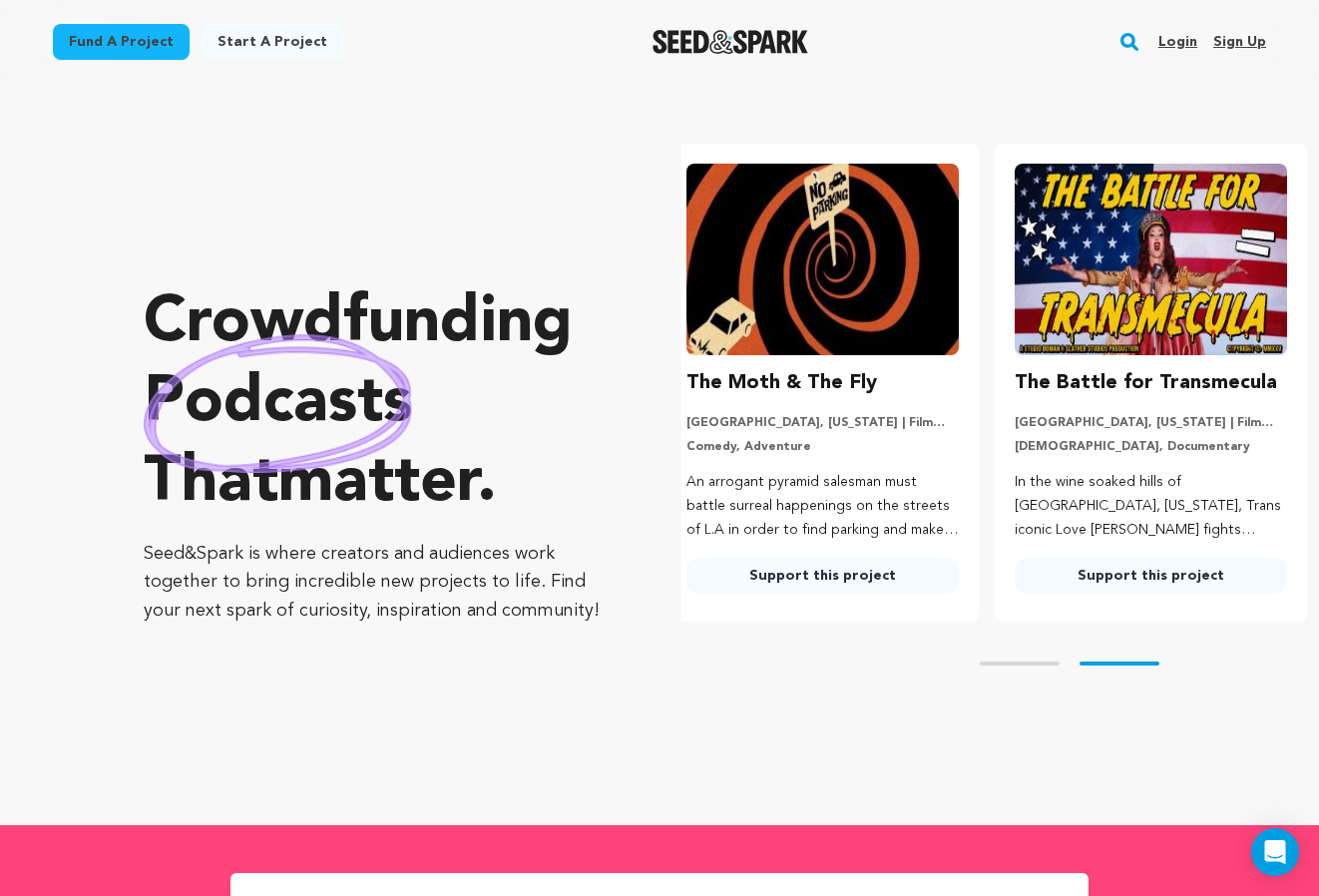 click on "Crowdfunding
podcasts
that  matter .
Seed&Spark is where creators and audiences work together to bring incredible new projects to life. Find your next spark of curiosity, inspiration and community!" at bounding box center (372, 454) 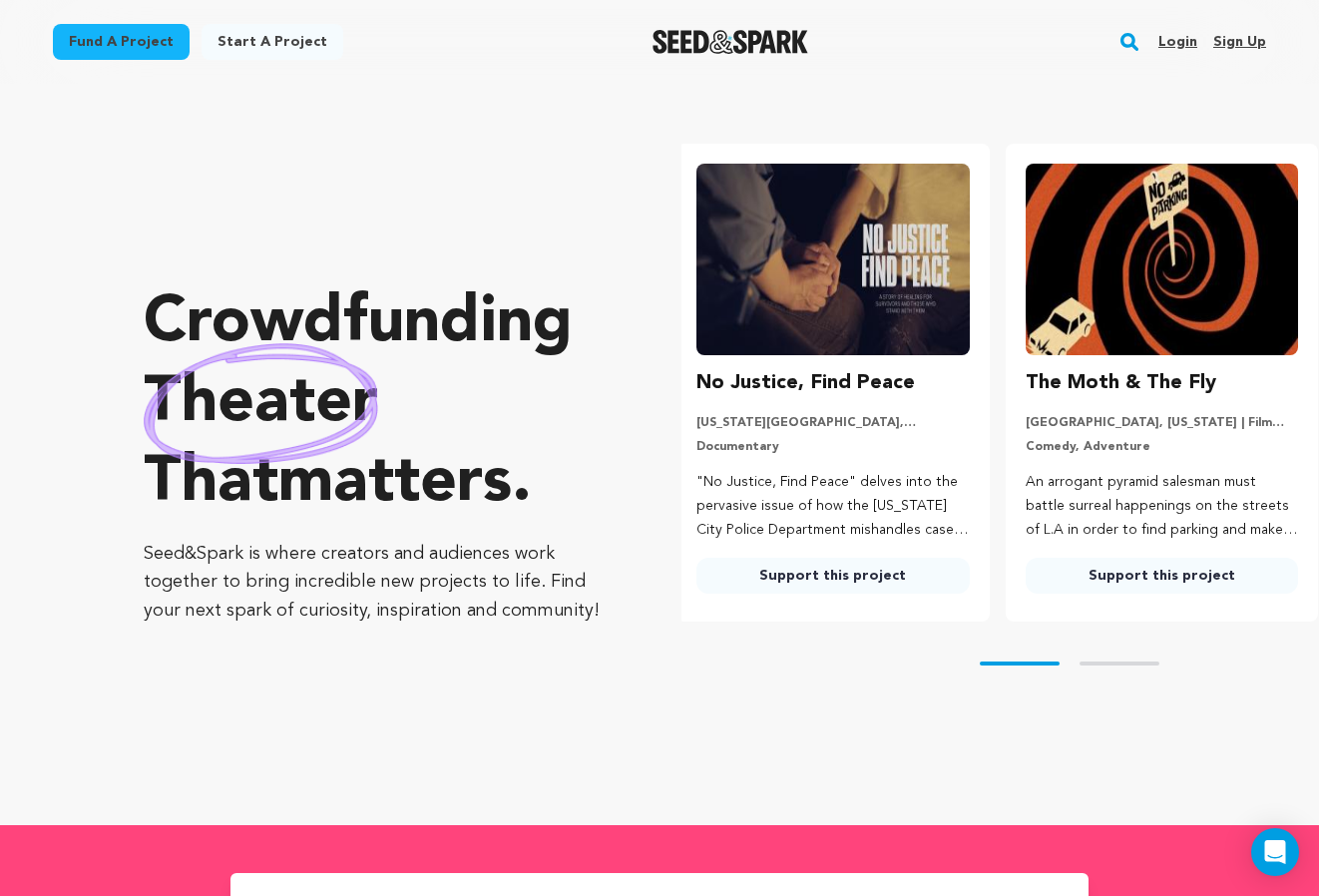 scroll, scrollTop: 0, scrollLeft: 0, axis: both 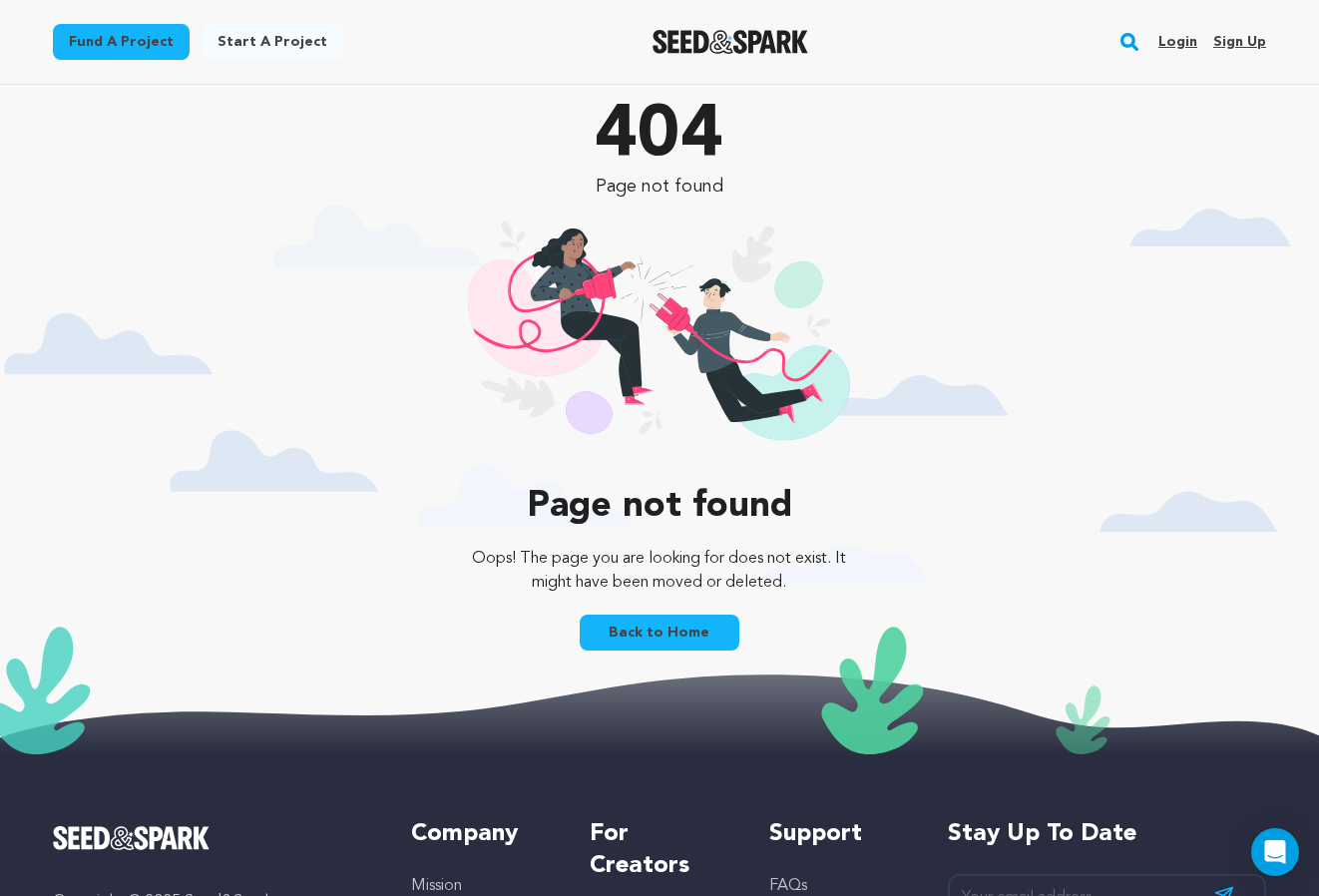 click on "Login" at bounding box center (1177, 42) 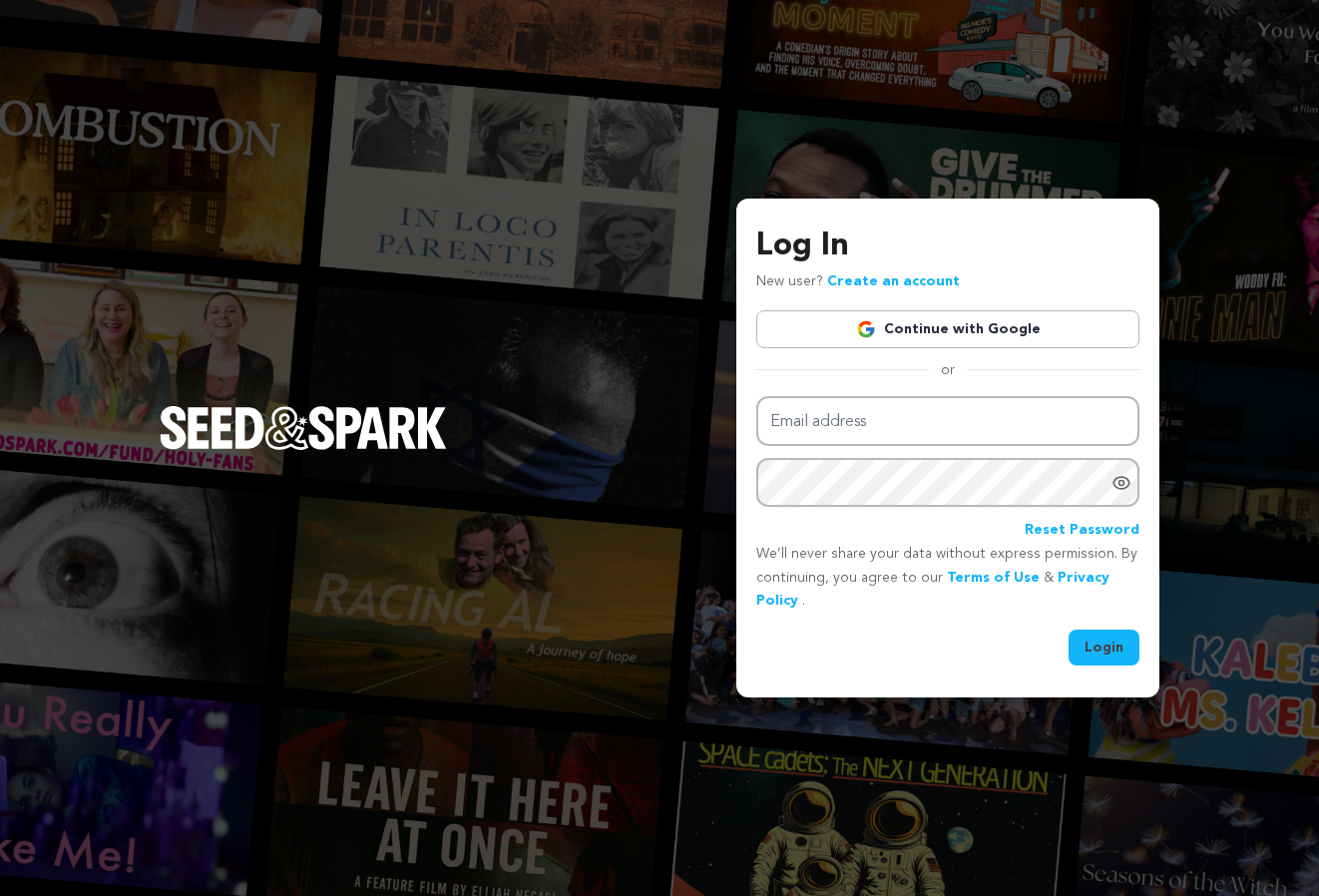 scroll, scrollTop: 0, scrollLeft: 0, axis: both 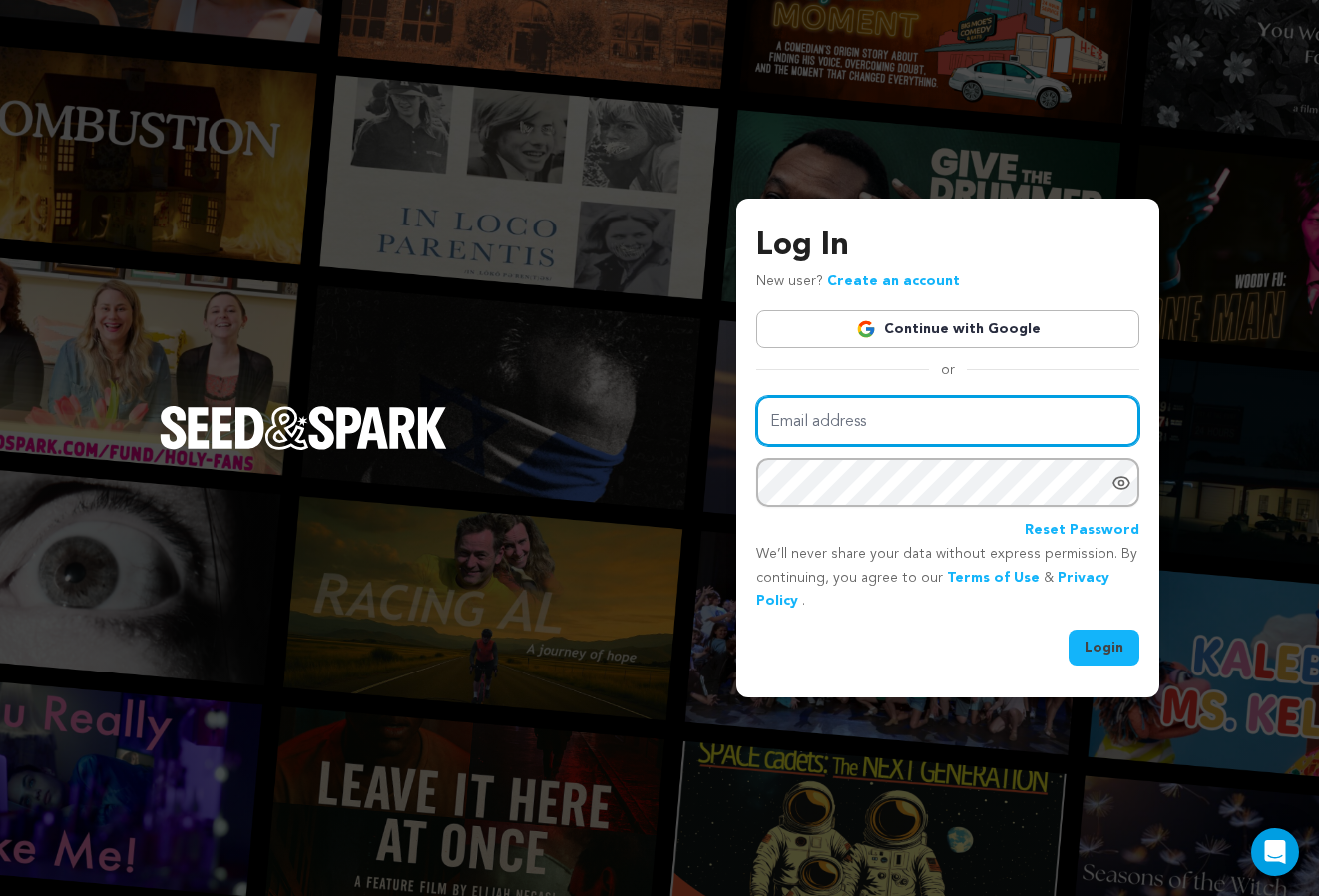 type on "harrislinda@me.com" 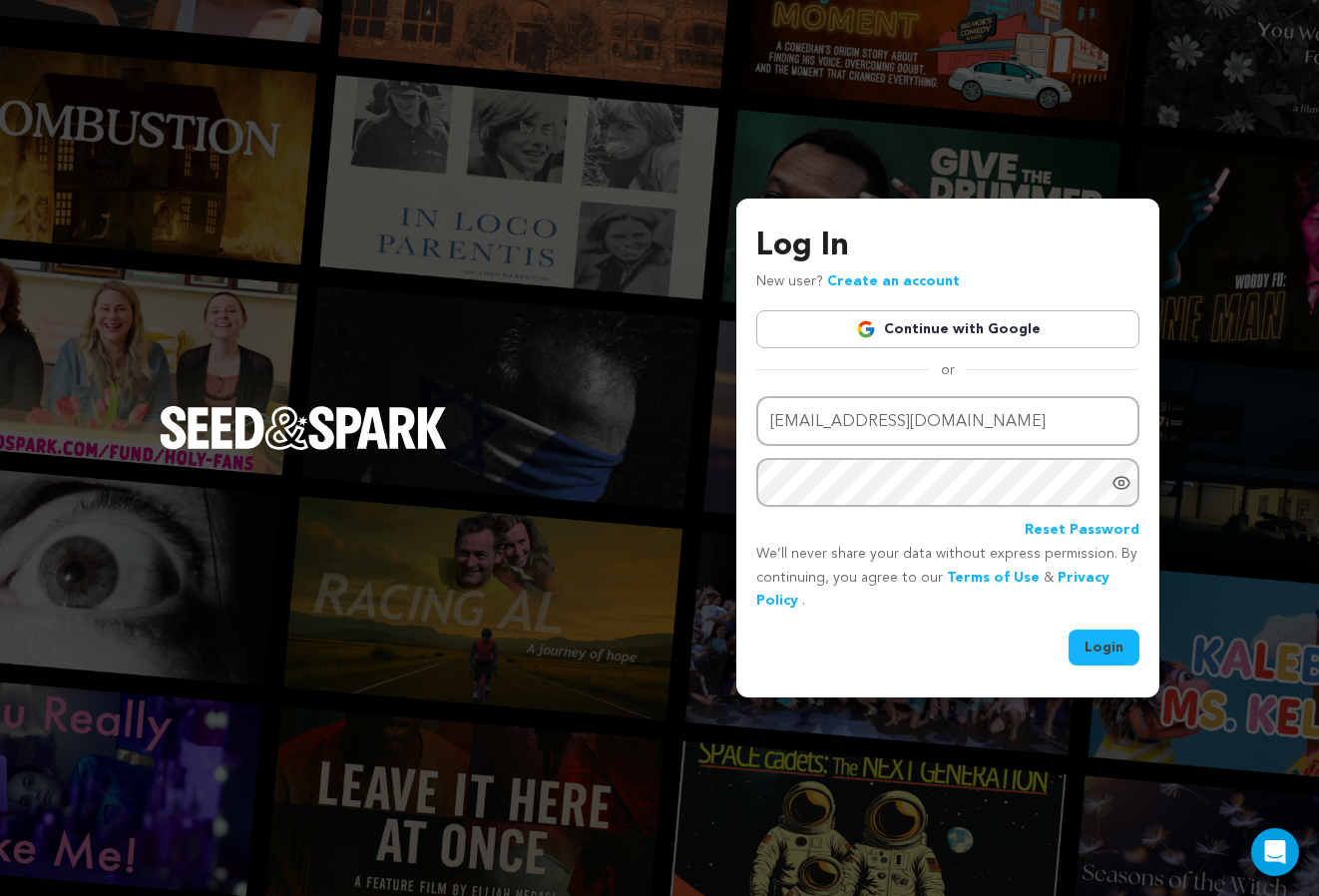 click on "Login" at bounding box center (1103, 648) 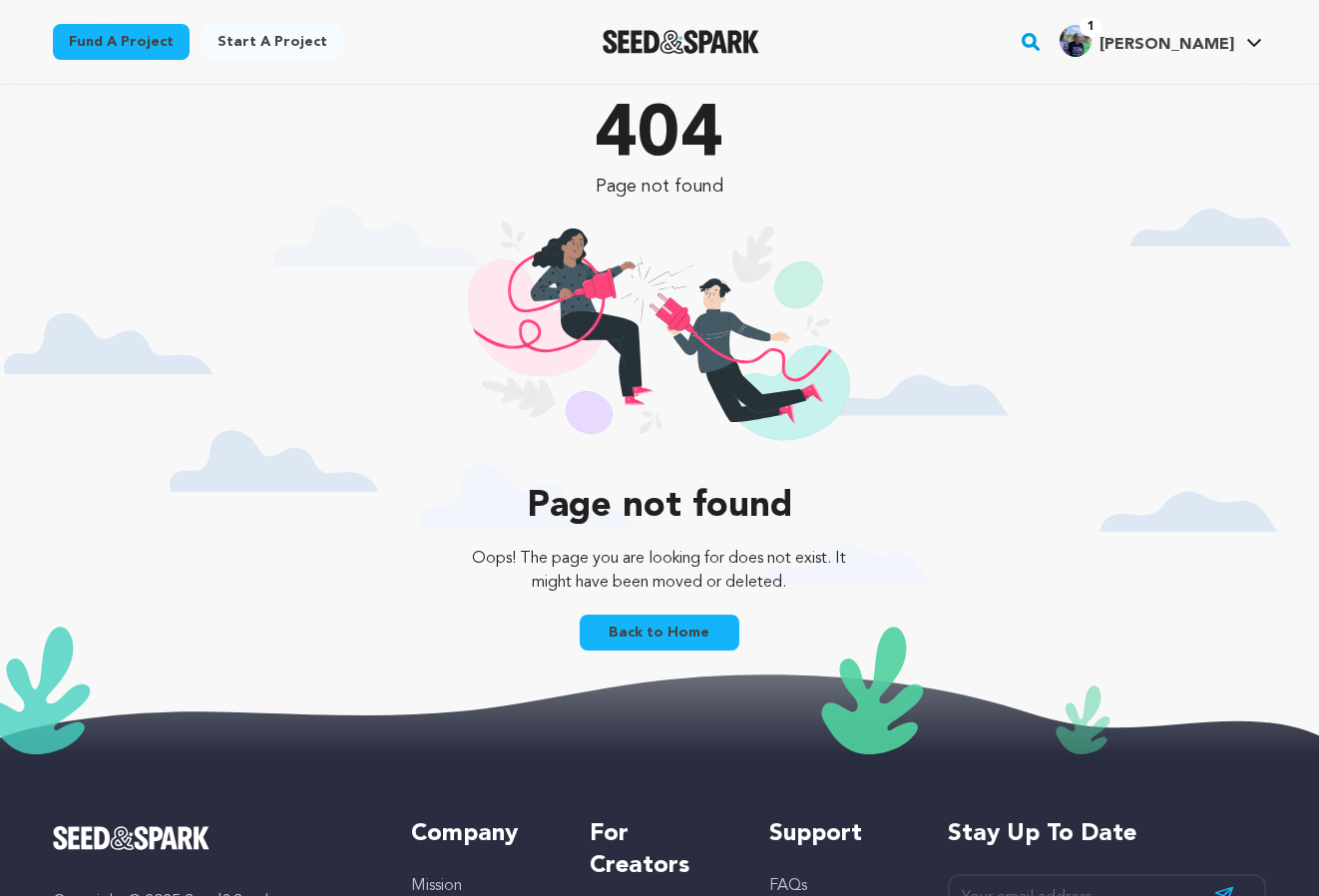 scroll, scrollTop: 0, scrollLeft: 0, axis: both 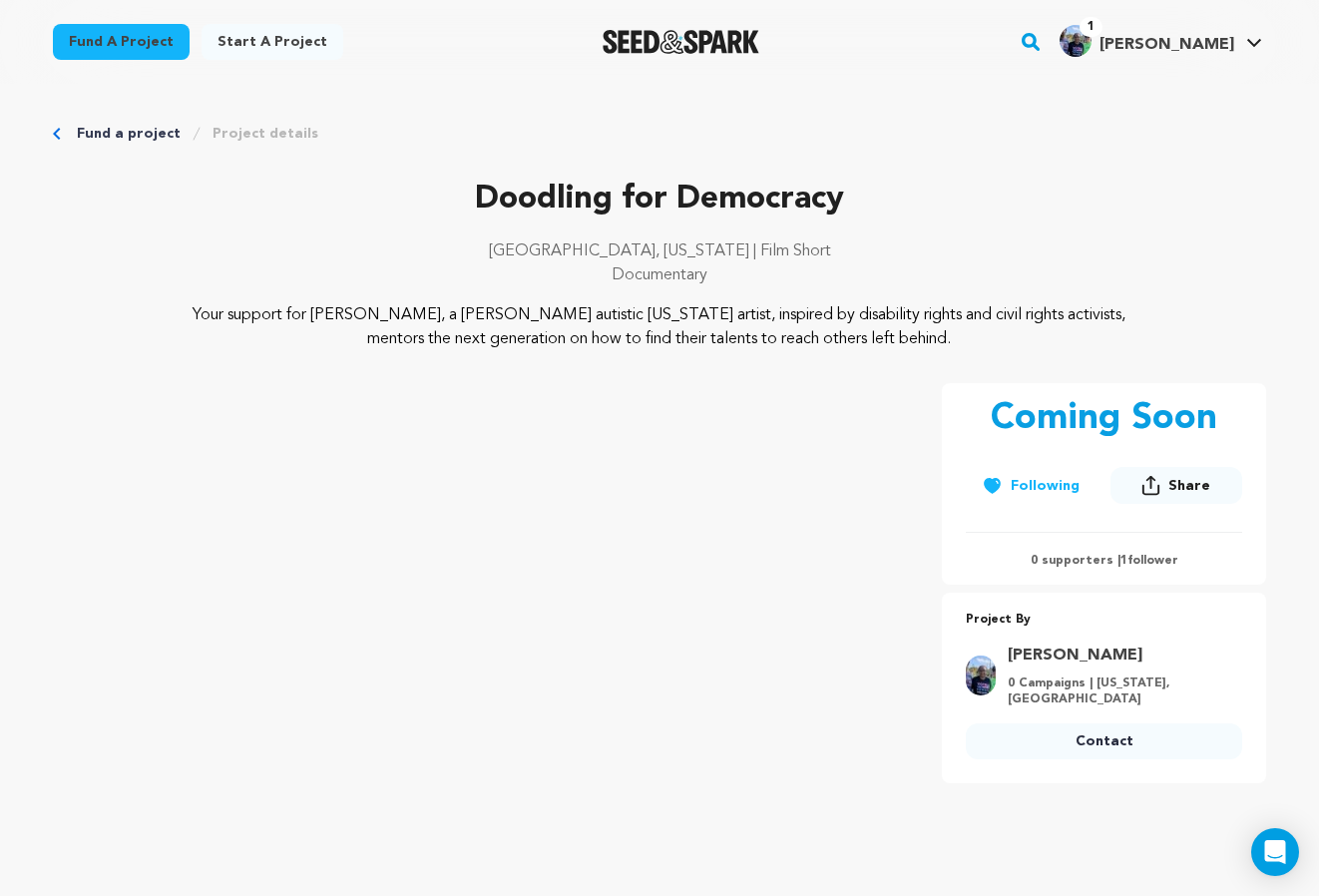 click on "Coming Soon
Follow
Following
Share
1" at bounding box center (1103, 624) 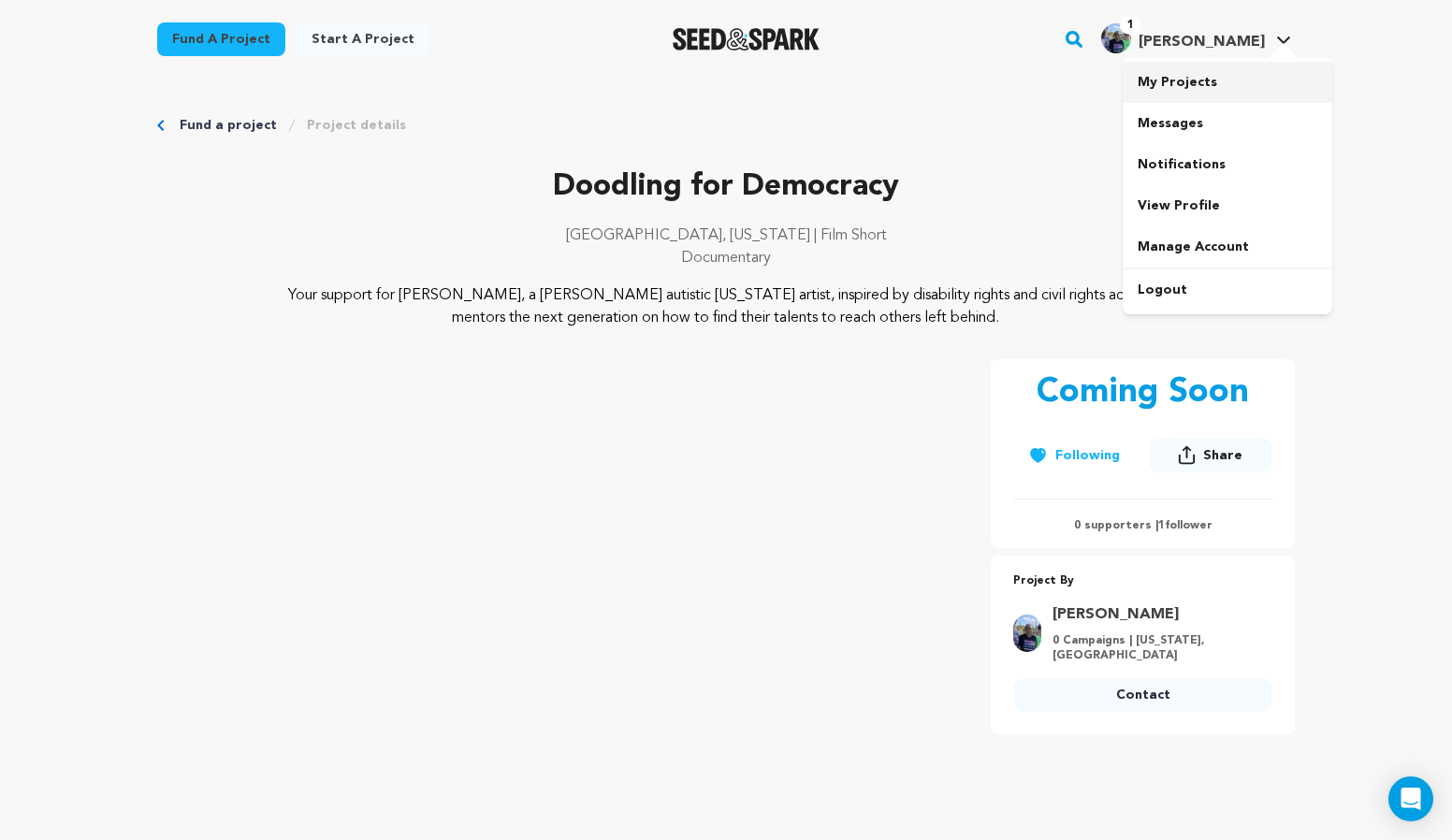 click on "My Projects" at bounding box center (1227, 82) 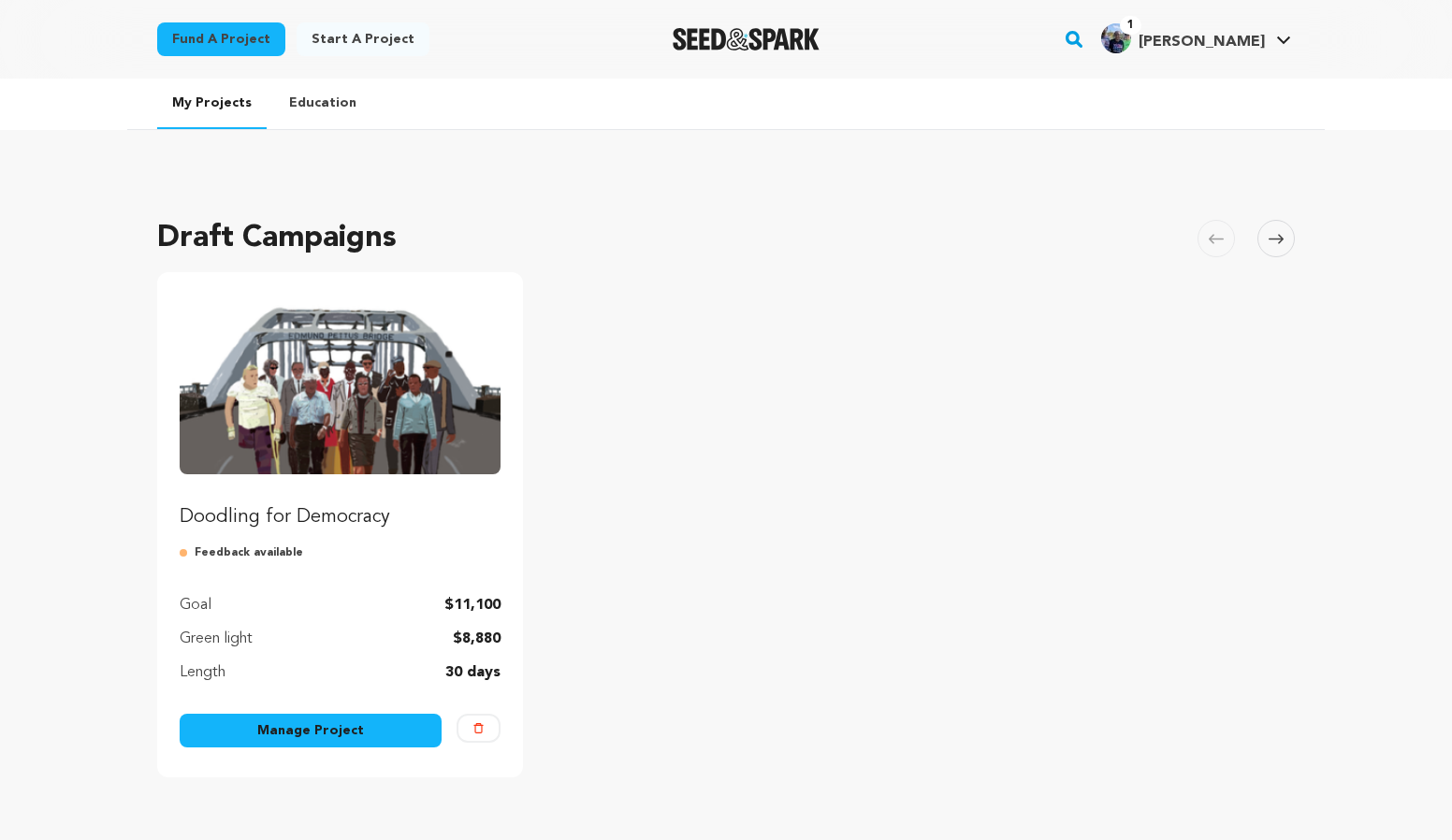 scroll, scrollTop: 0, scrollLeft: 0, axis: both 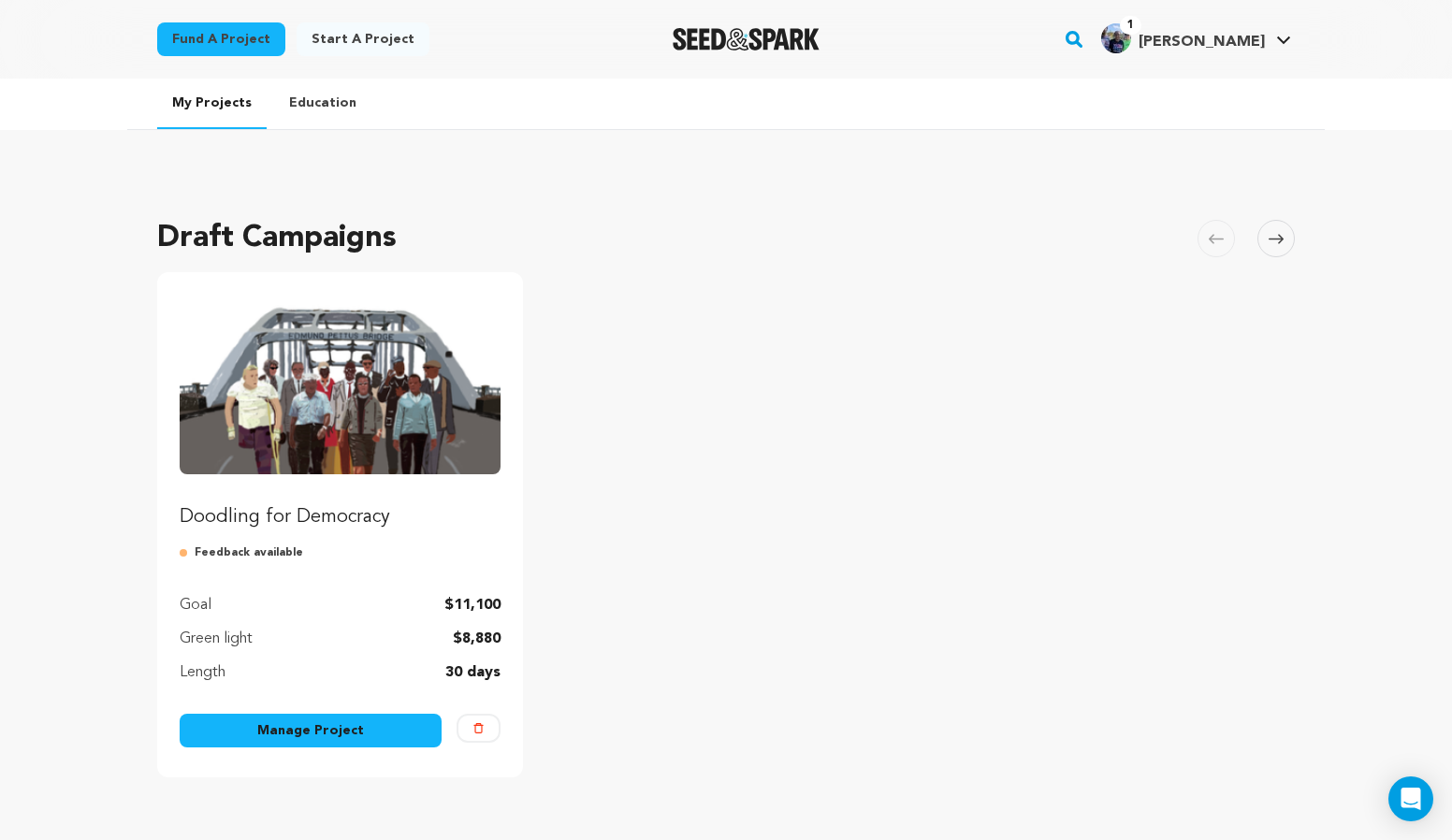 click on "Manage Project" at bounding box center (311, 731) 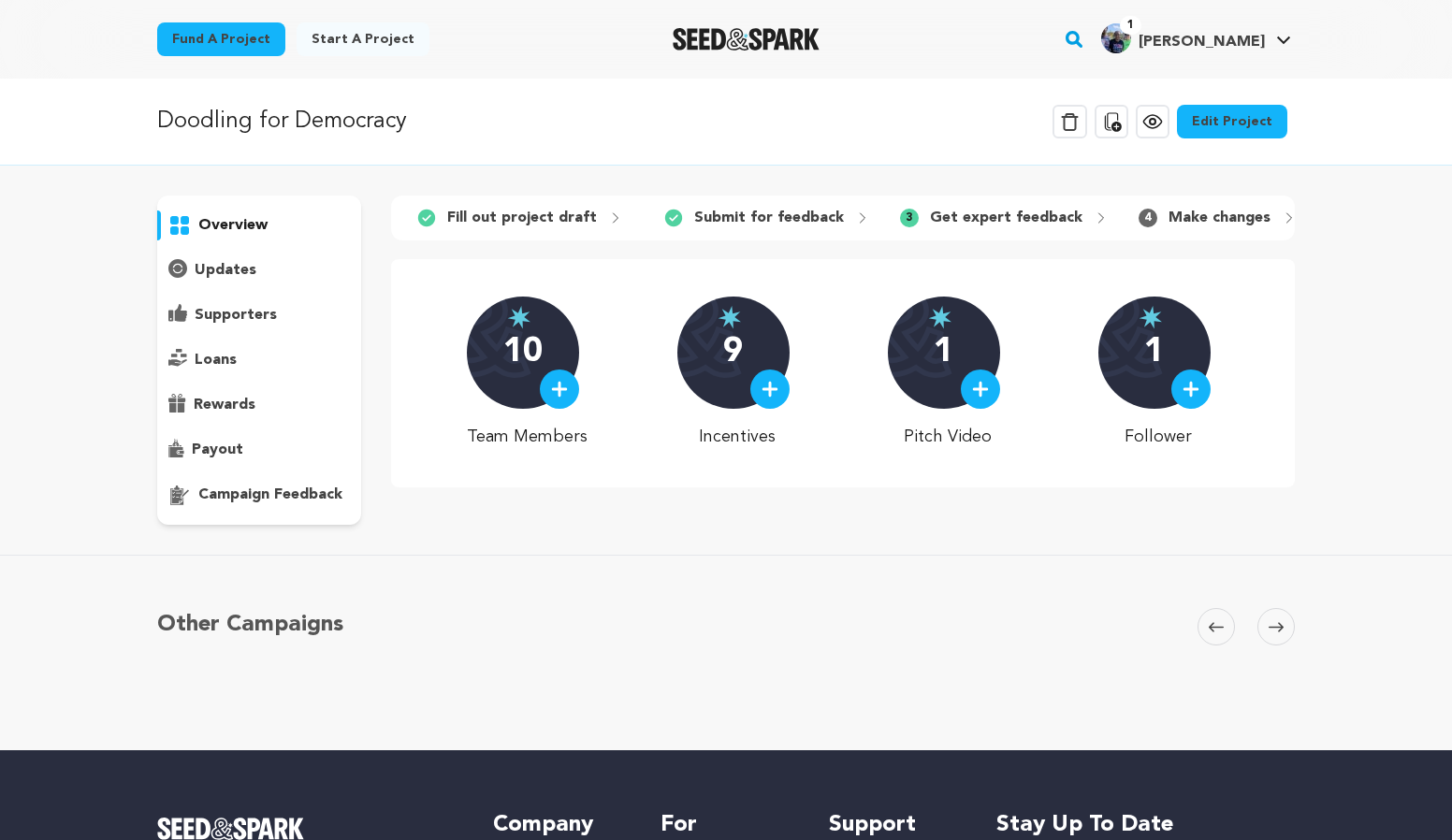 scroll, scrollTop: 0, scrollLeft: 0, axis: both 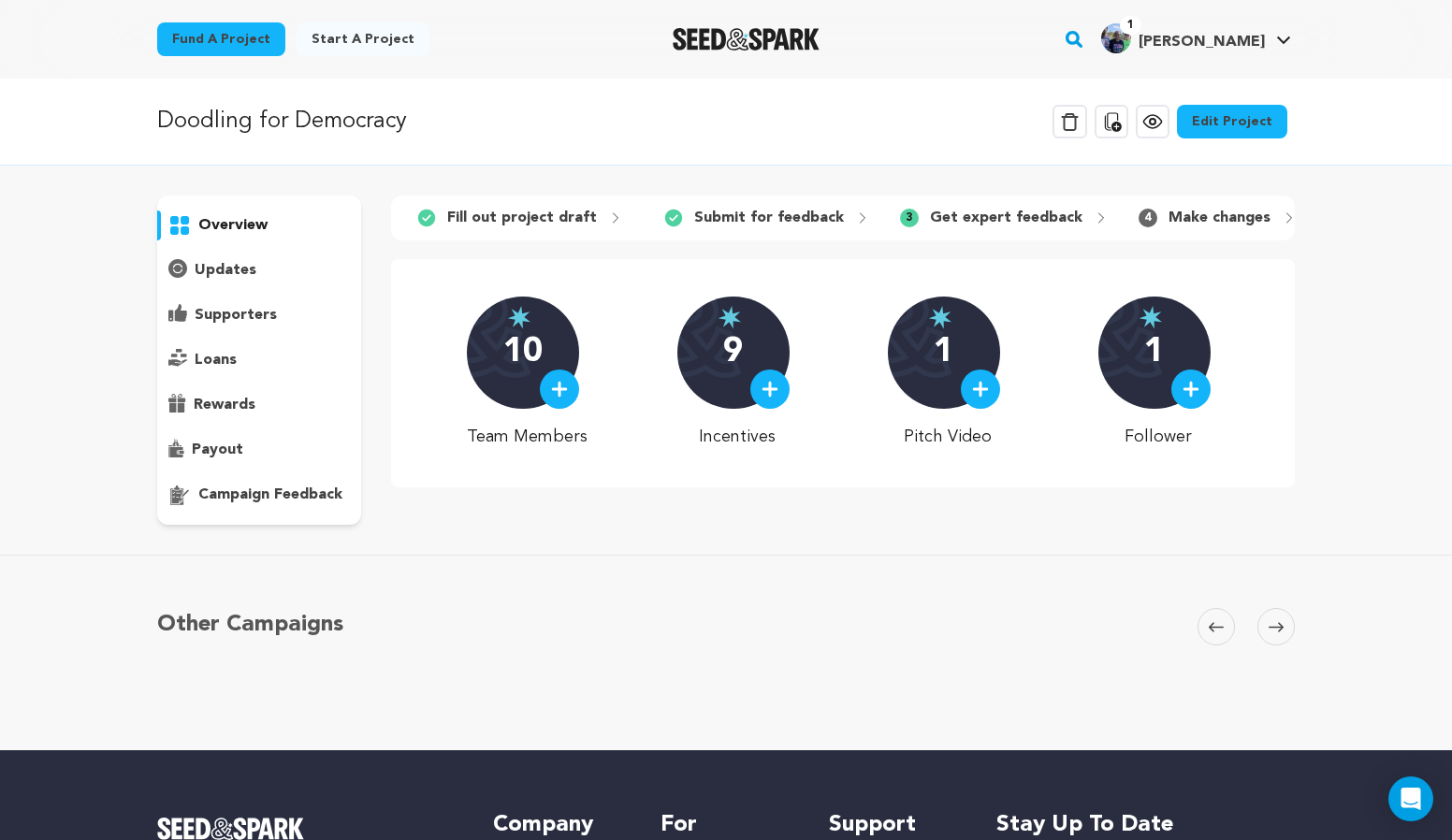 click on "10" at bounding box center [523, 353] 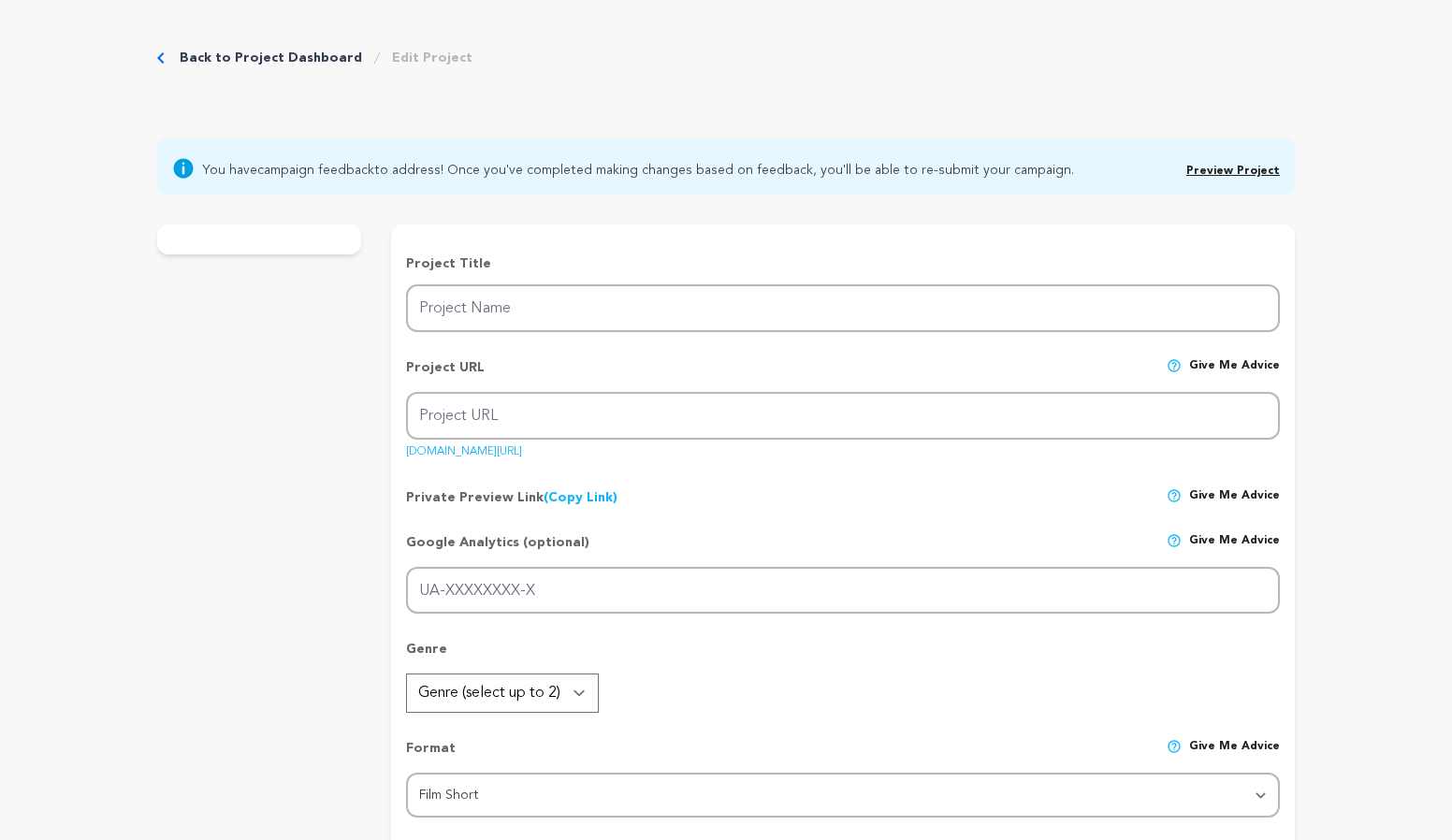 scroll, scrollTop: 0, scrollLeft: 0, axis: both 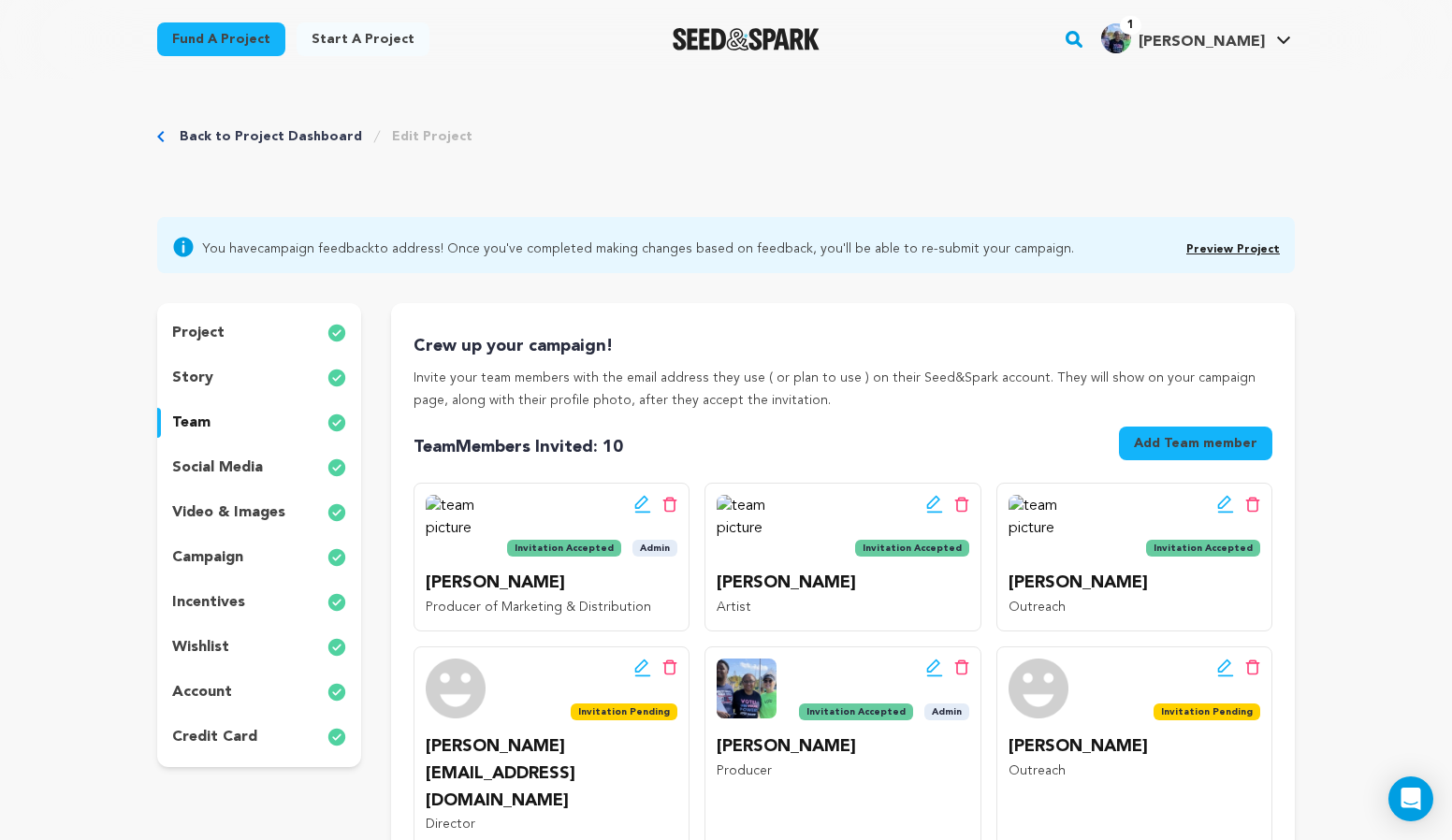 click on "Edit team button
Delete team button
Invitation Accepted
Heard Derek
Artist" at bounding box center (842, 557) 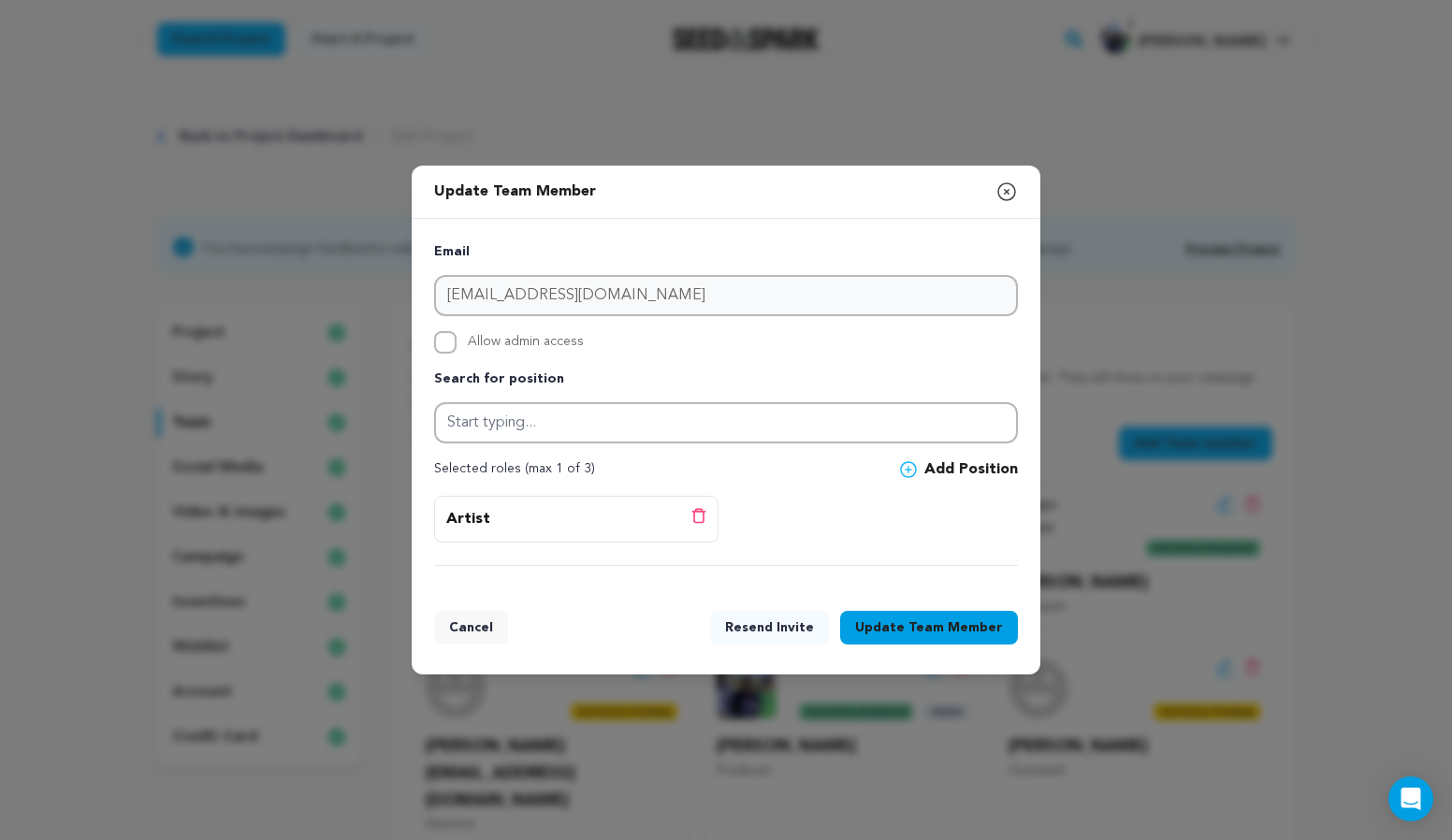 click on "Resend Invite" at bounding box center [769, 628] 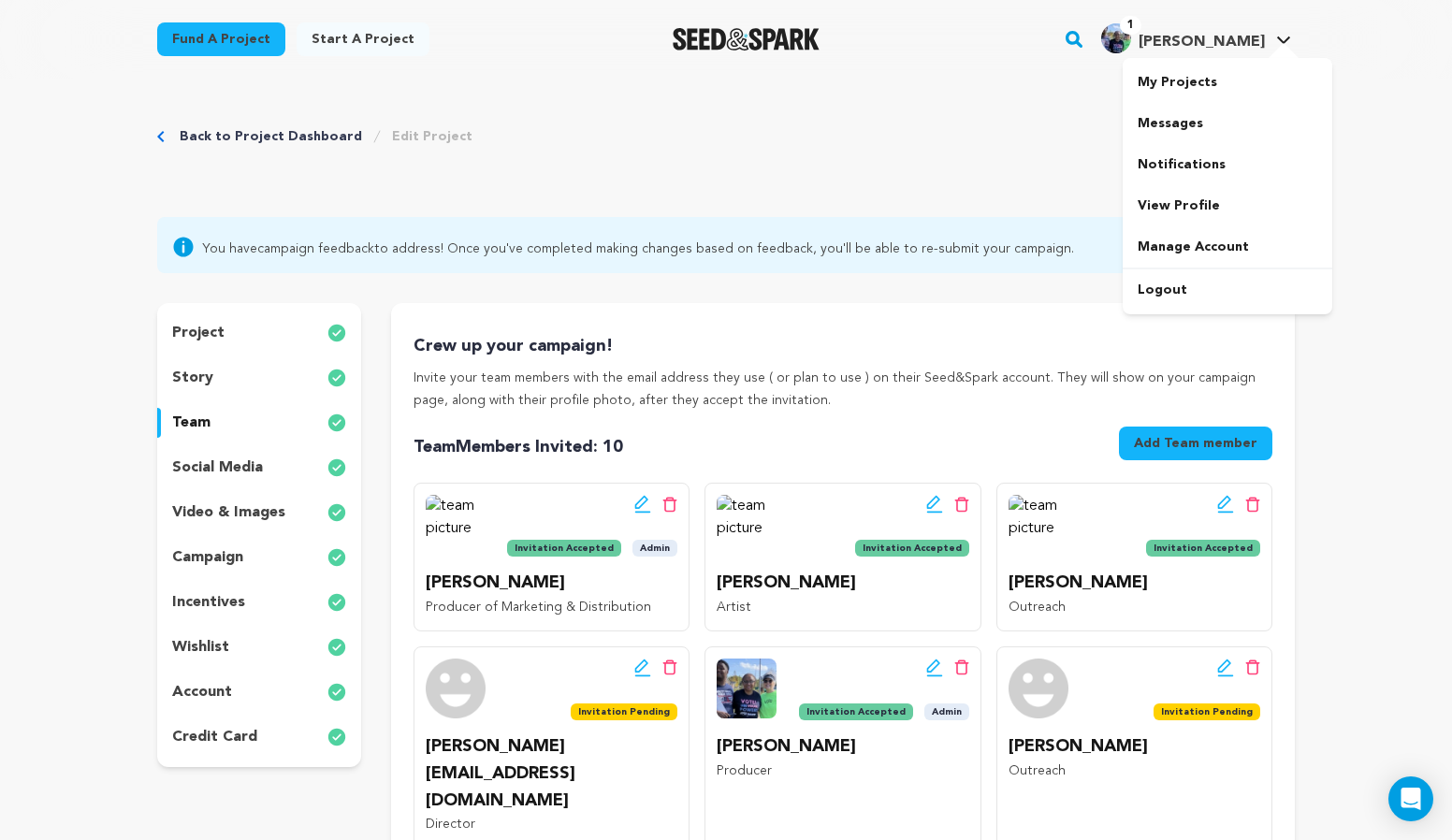 click at bounding box center (1284, 52) 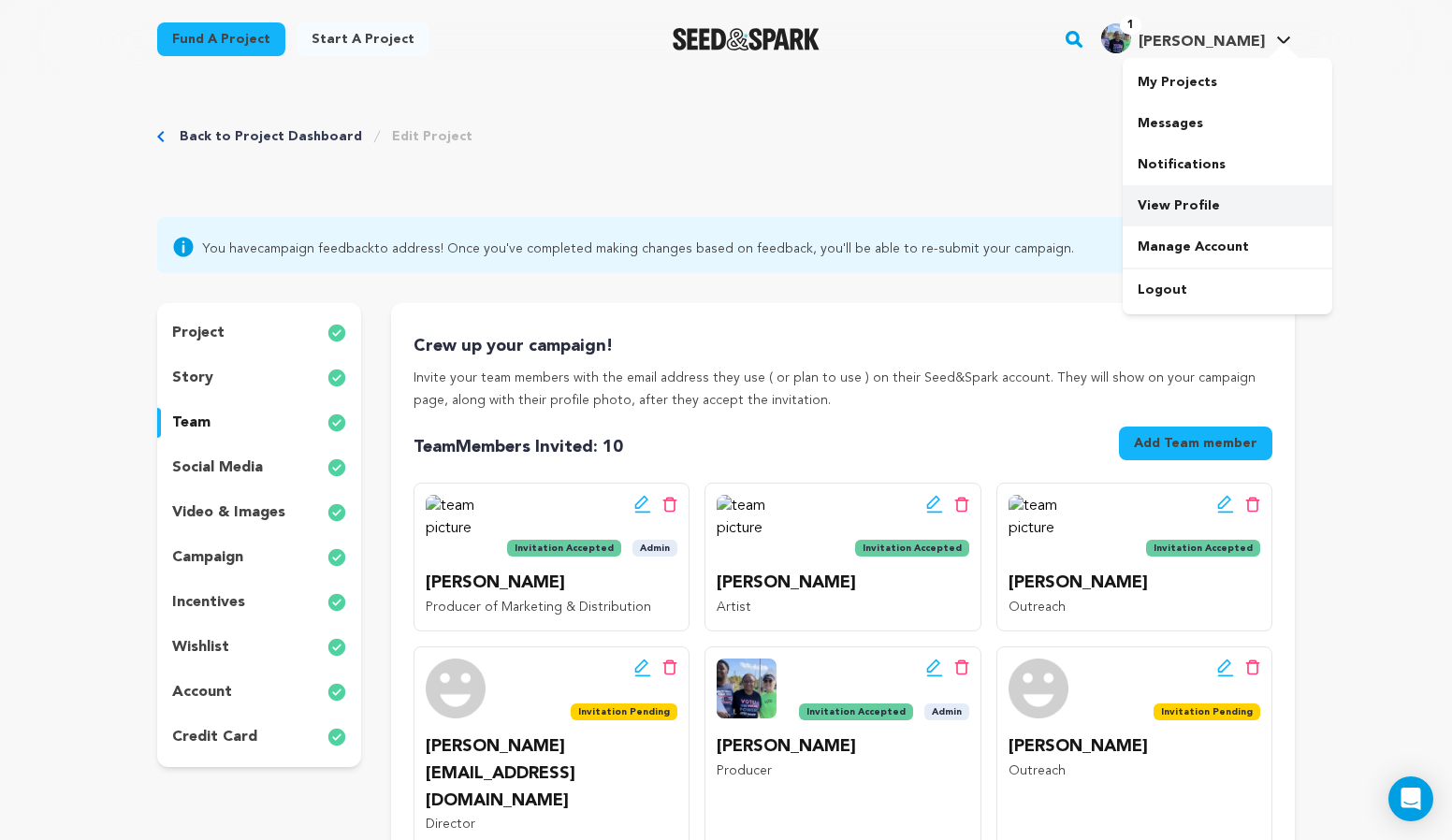 click on "View Profile" at bounding box center (1227, 206) 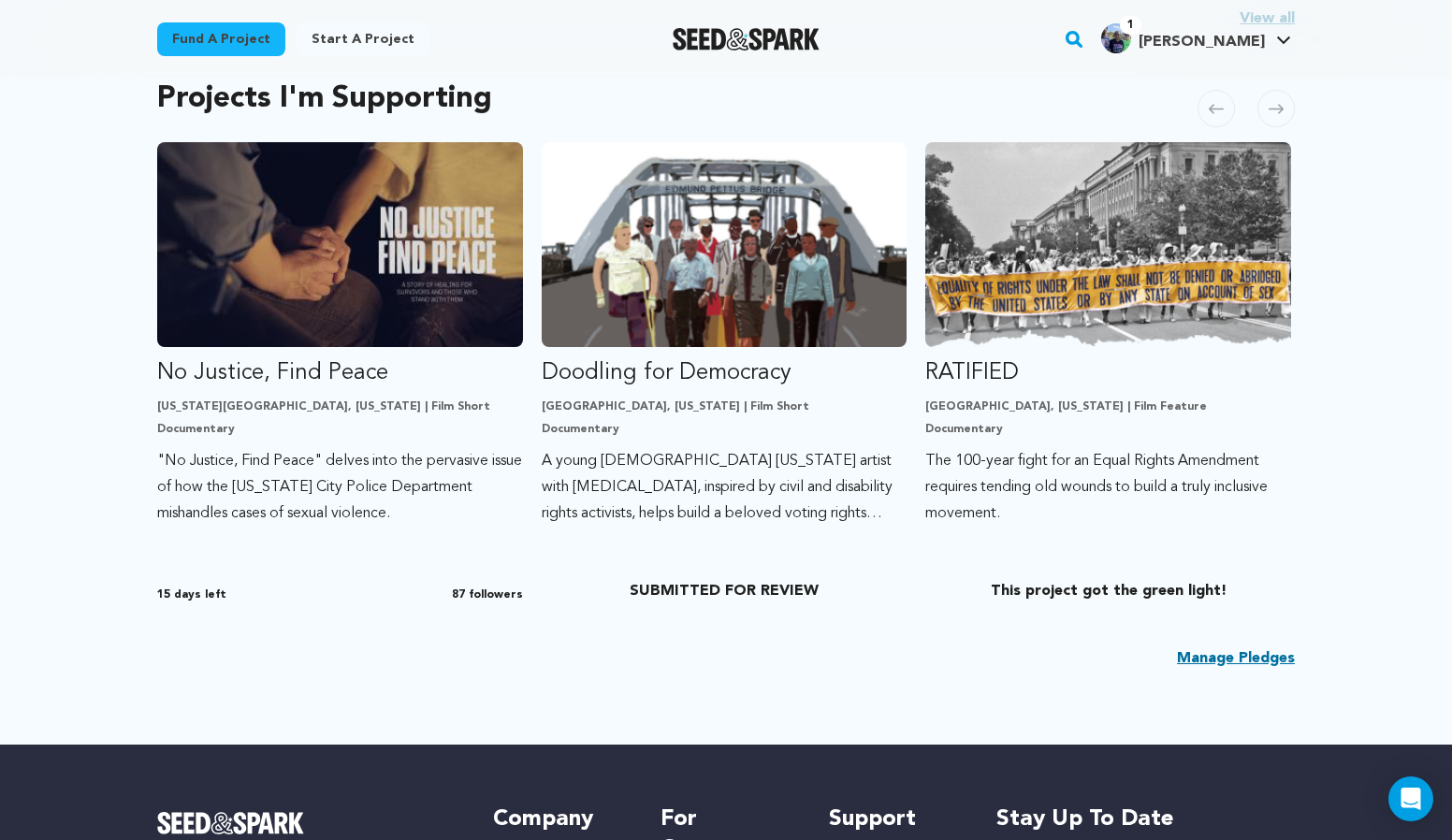 scroll, scrollTop: 1010, scrollLeft: 0, axis: vertical 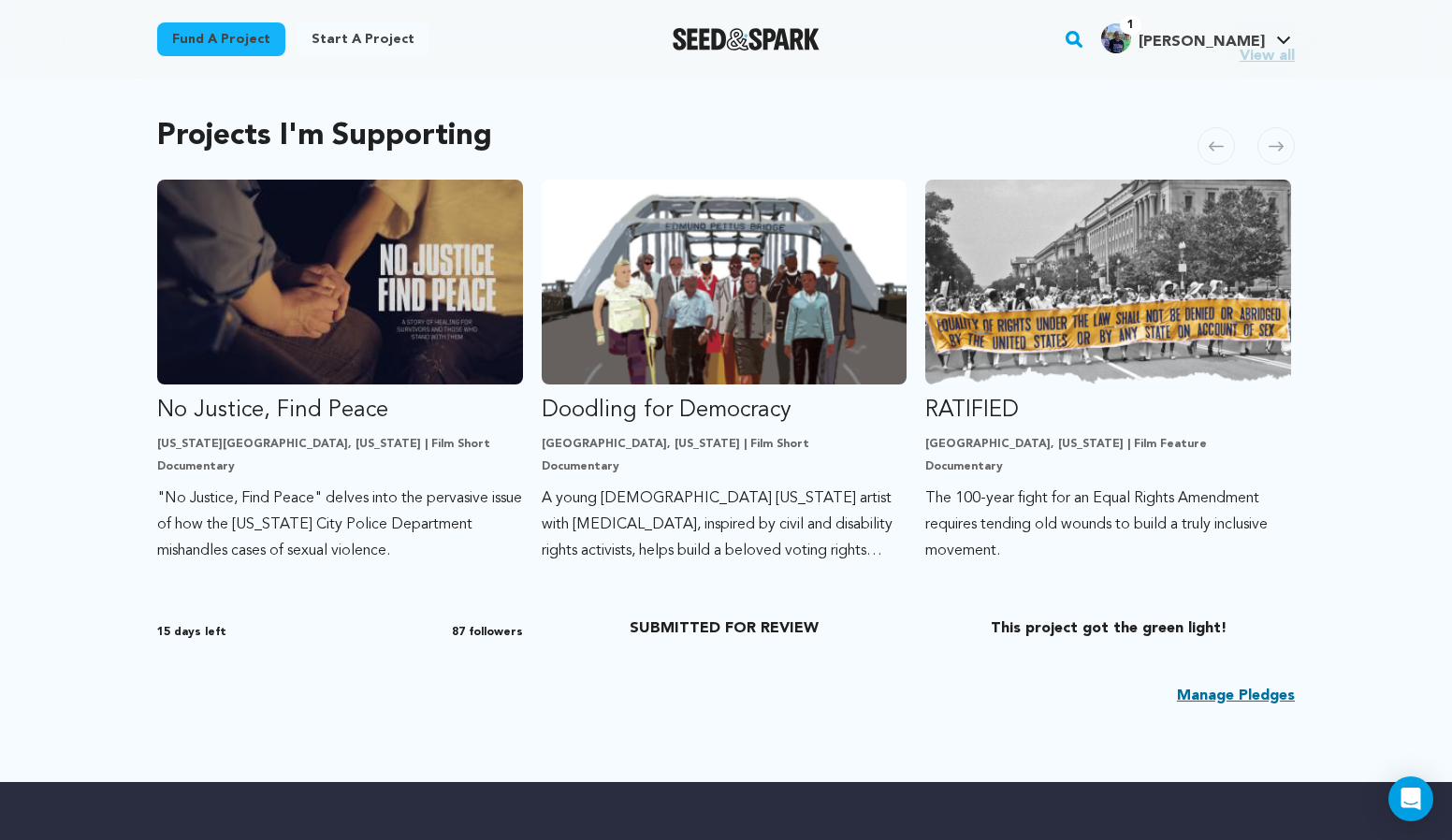 click on "[PERSON_NAME]" at bounding box center (1201, 42) 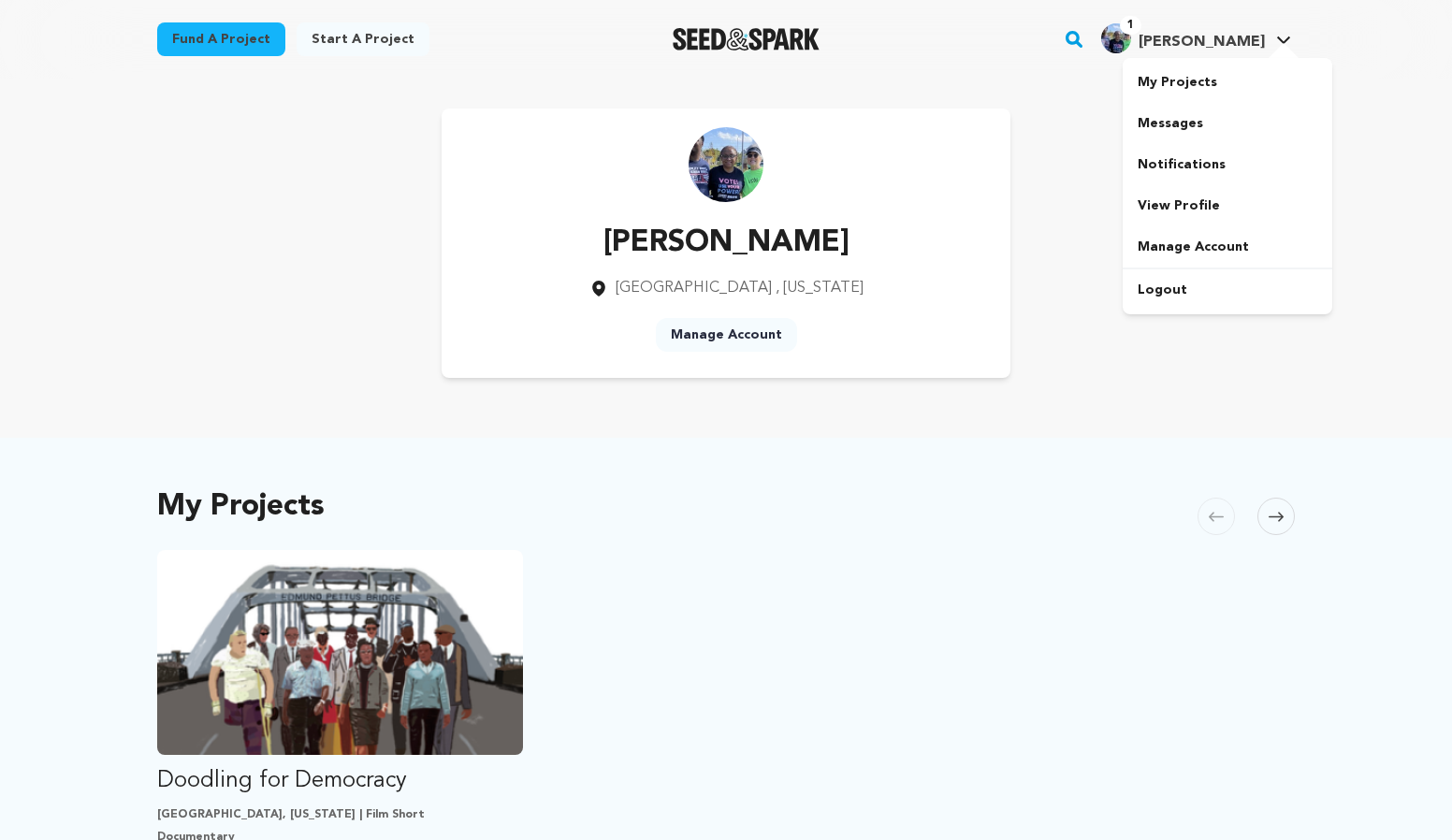 scroll, scrollTop: 0, scrollLeft: 0, axis: both 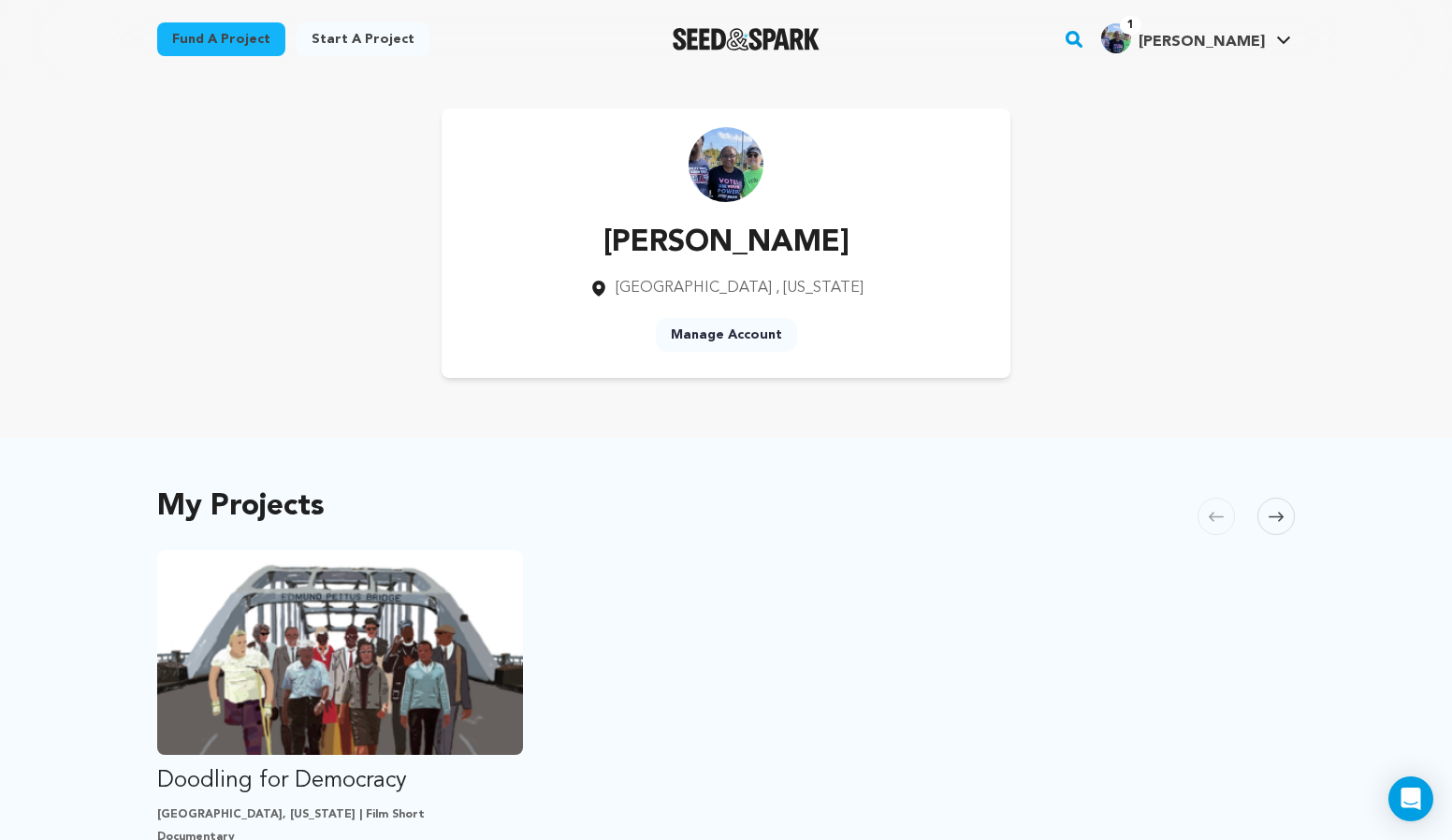 click on "[PERSON_NAME]" at bounding box center [1201, 42] 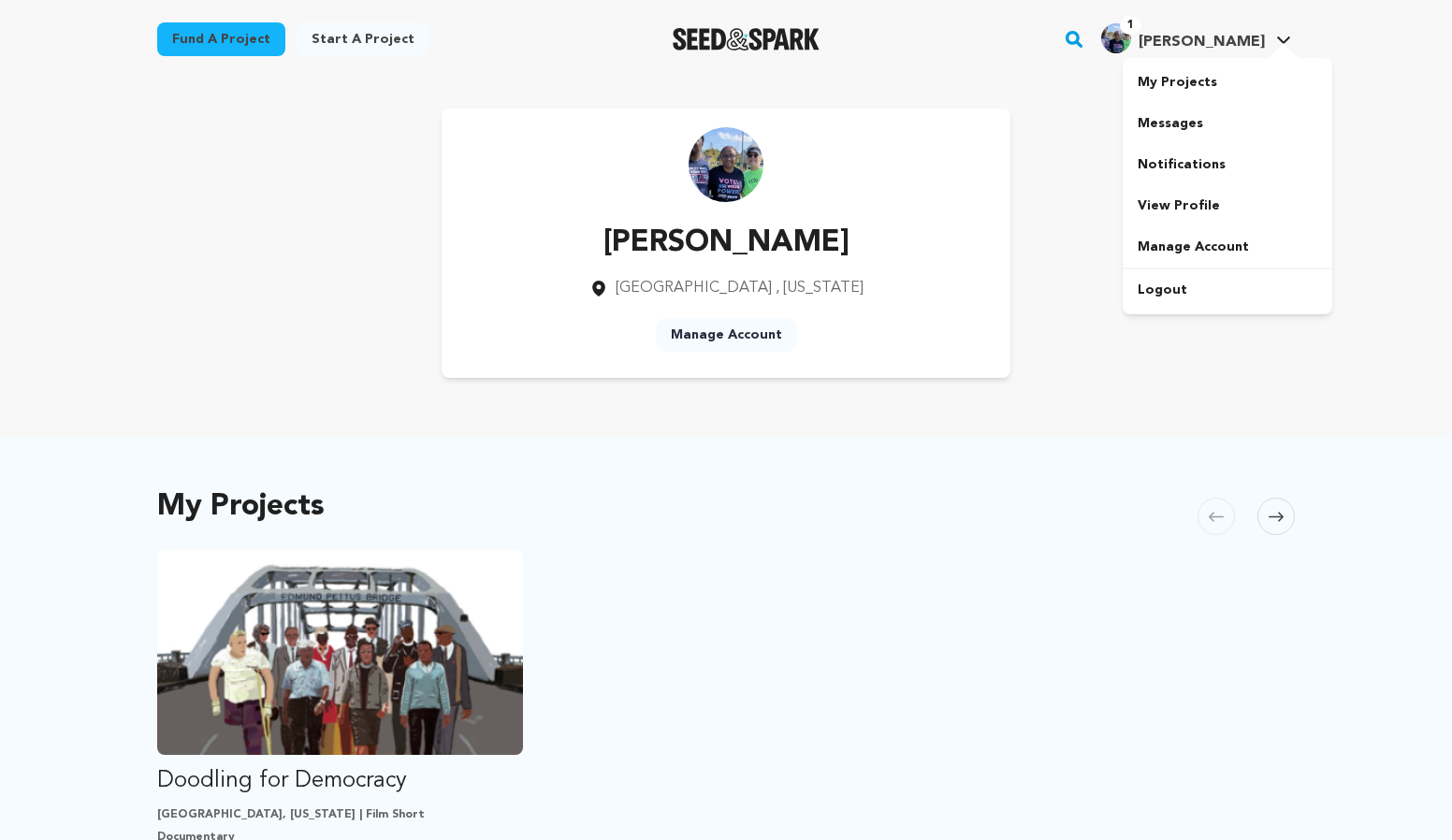 scroll, scrollTop: 0, scrollLeft: 0, axis: both 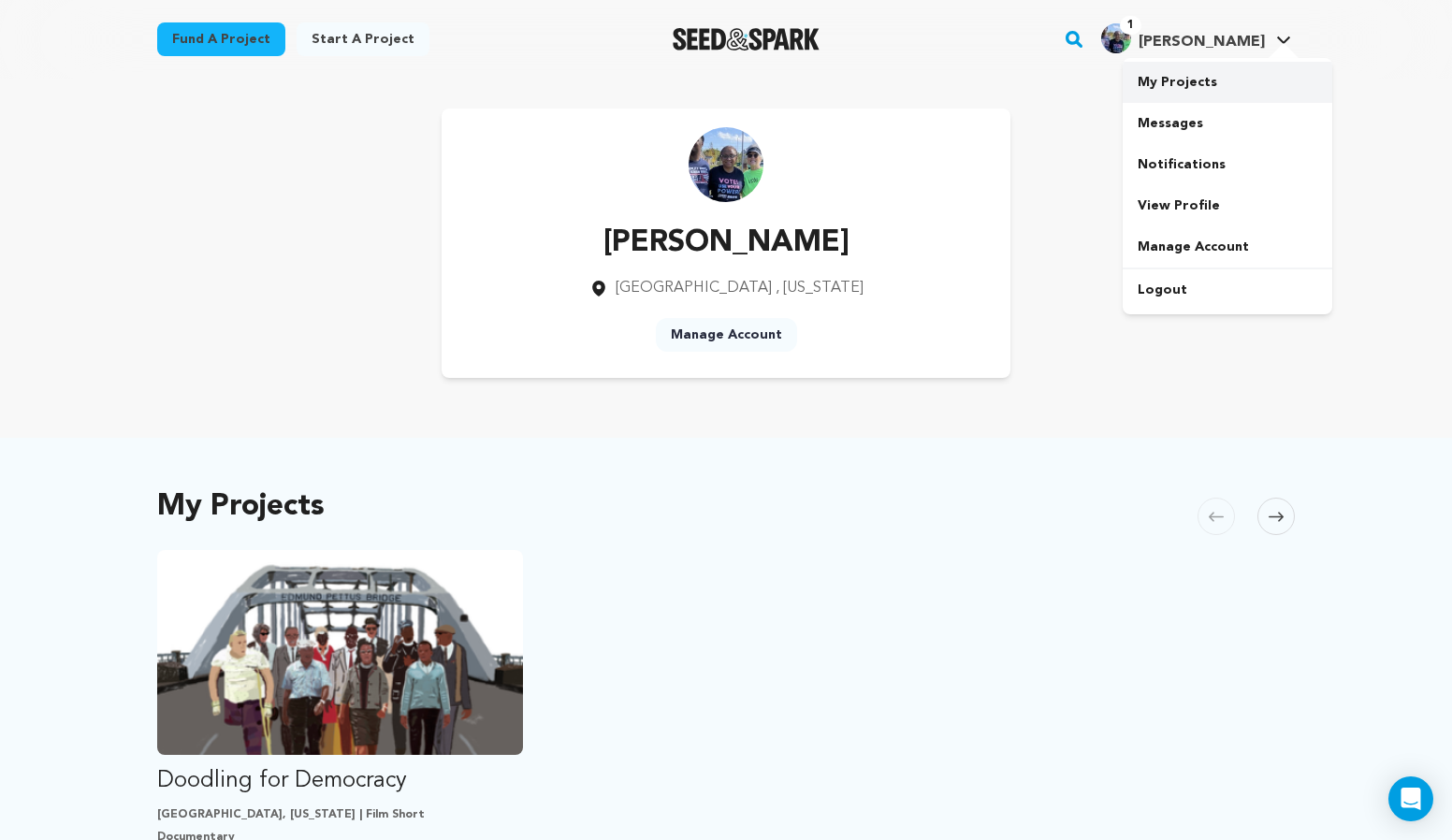 click on "My Projects" at bounding box center (1227, 82) 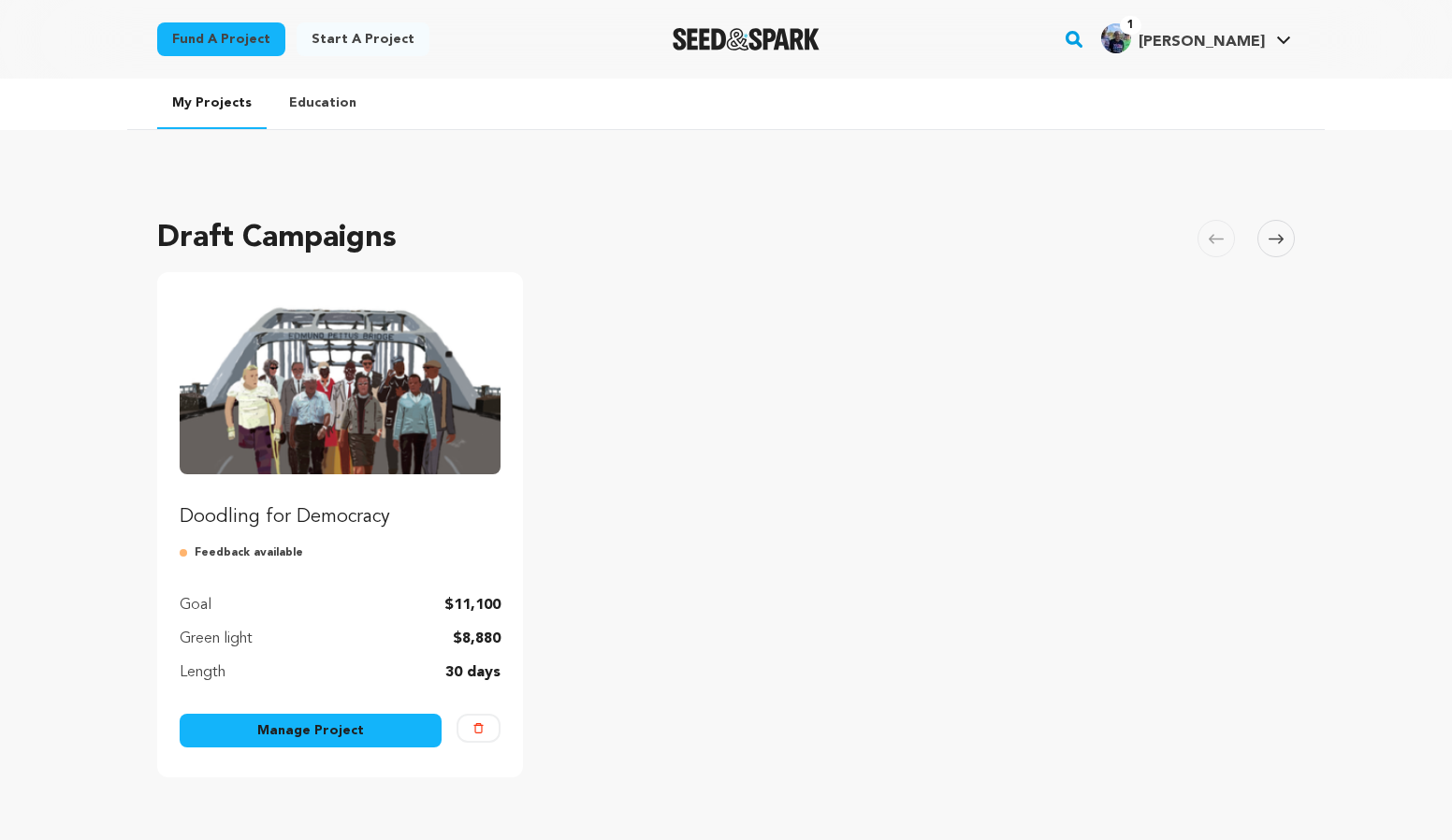 scroll, scrollTop: 0, scrollLeft: 0, axis: both 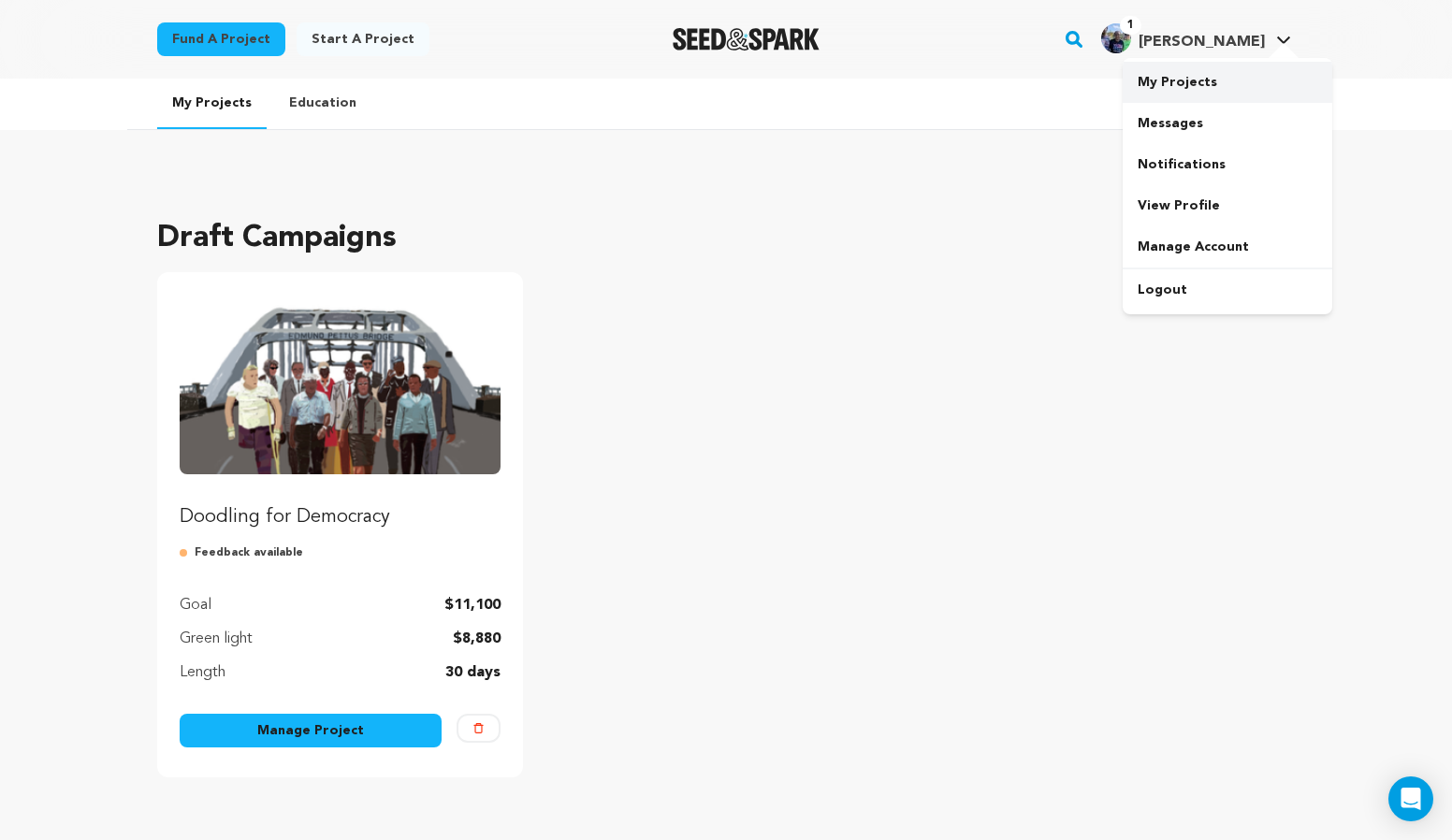 click on "My Projects" at bounding box center [1227, 82] 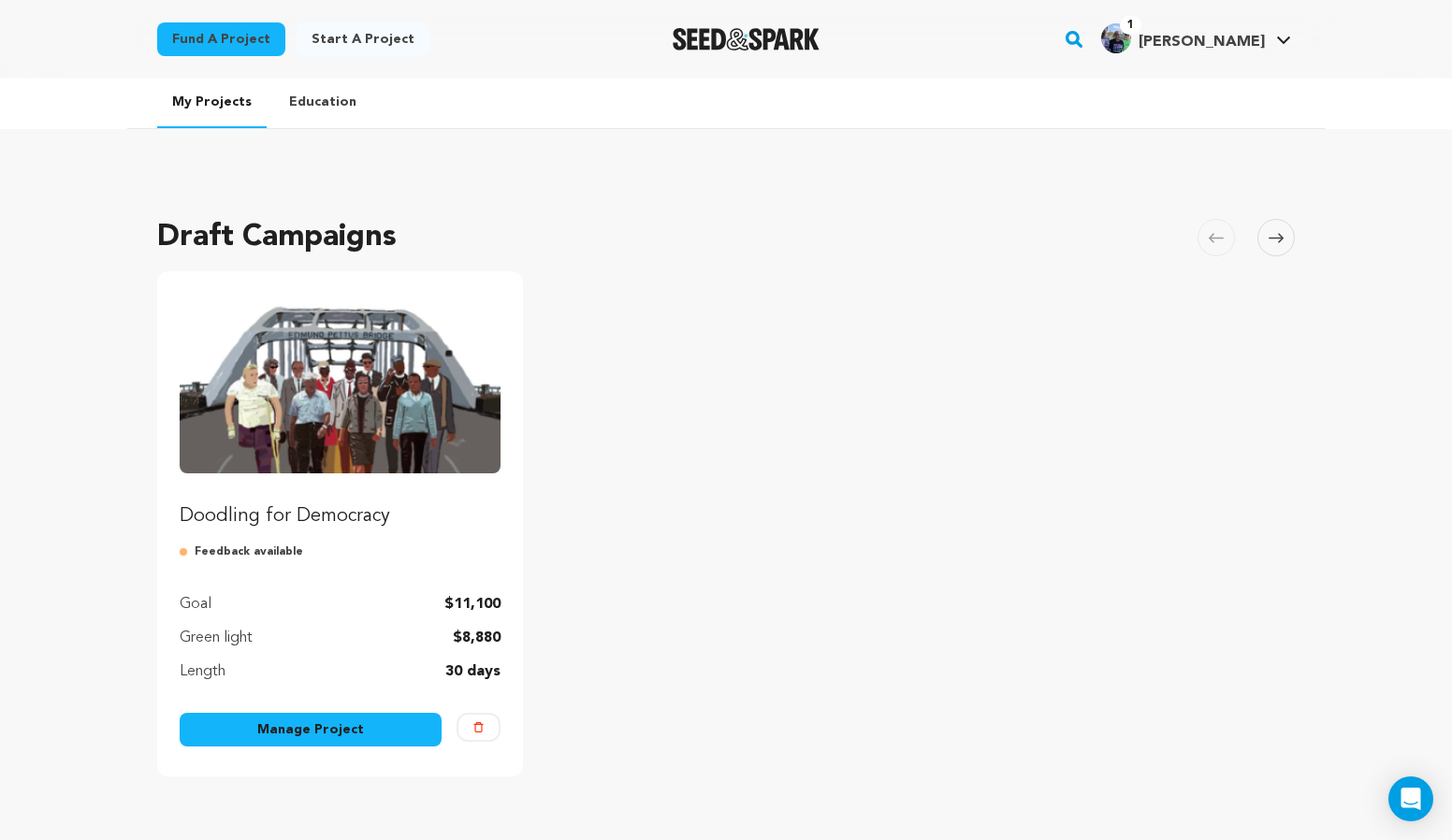 scroll, scrollTop: 0, scrollLeft: 0, axis: both 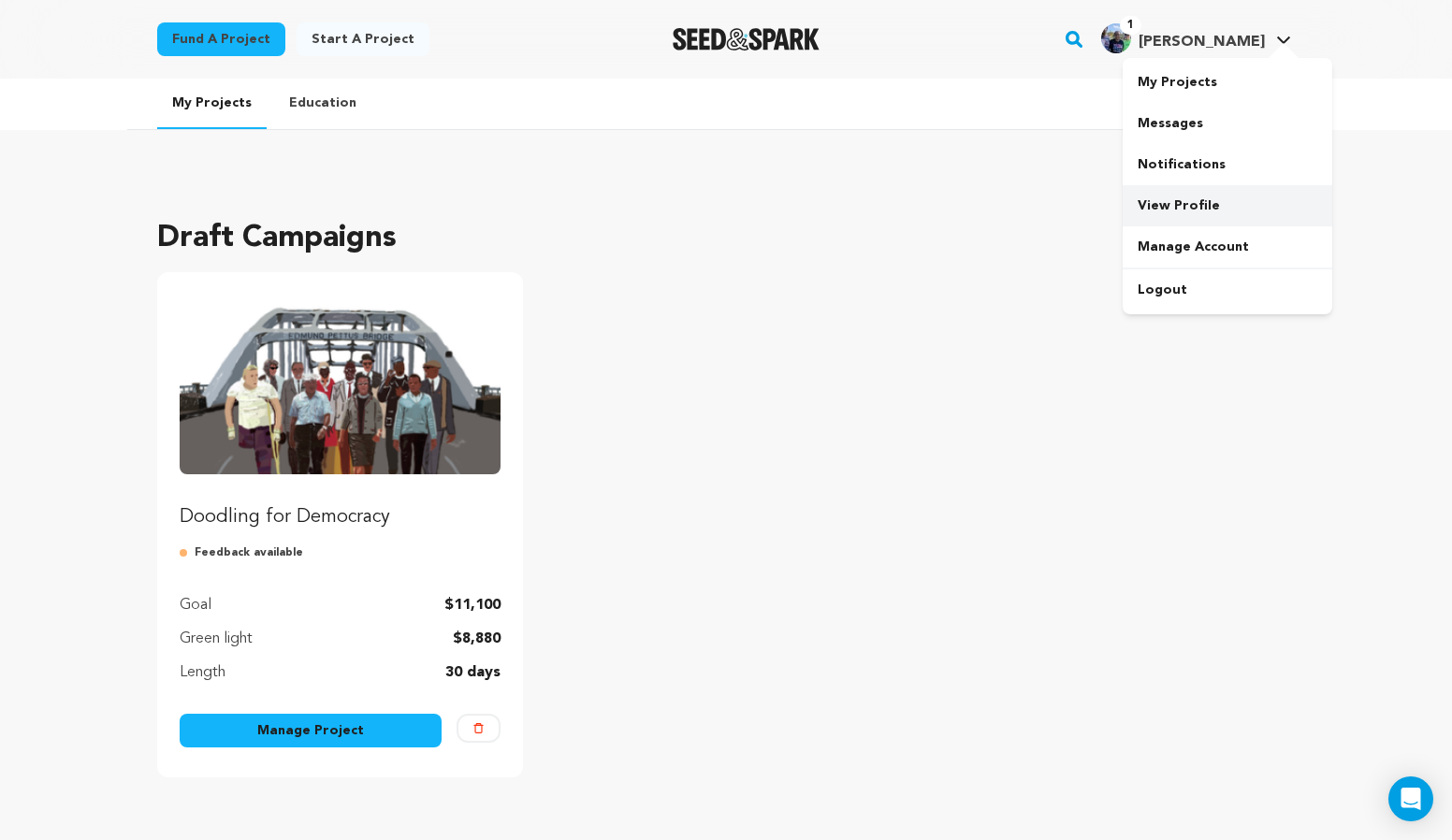 click on "View Profile" at bounding box center (1227, 206) 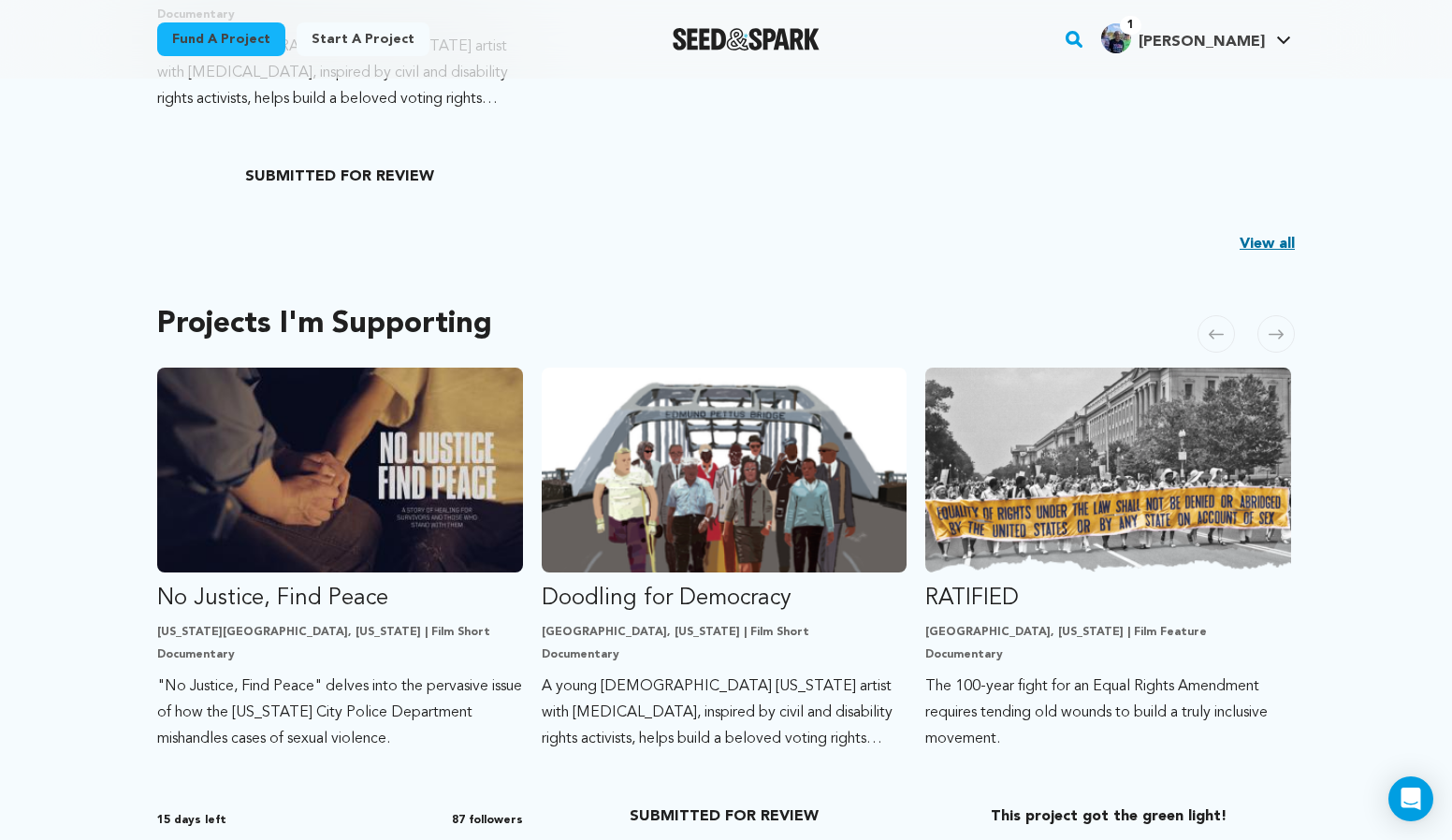 scroll, scrollTop: 823, scrollLeft: 0, axis: vertical 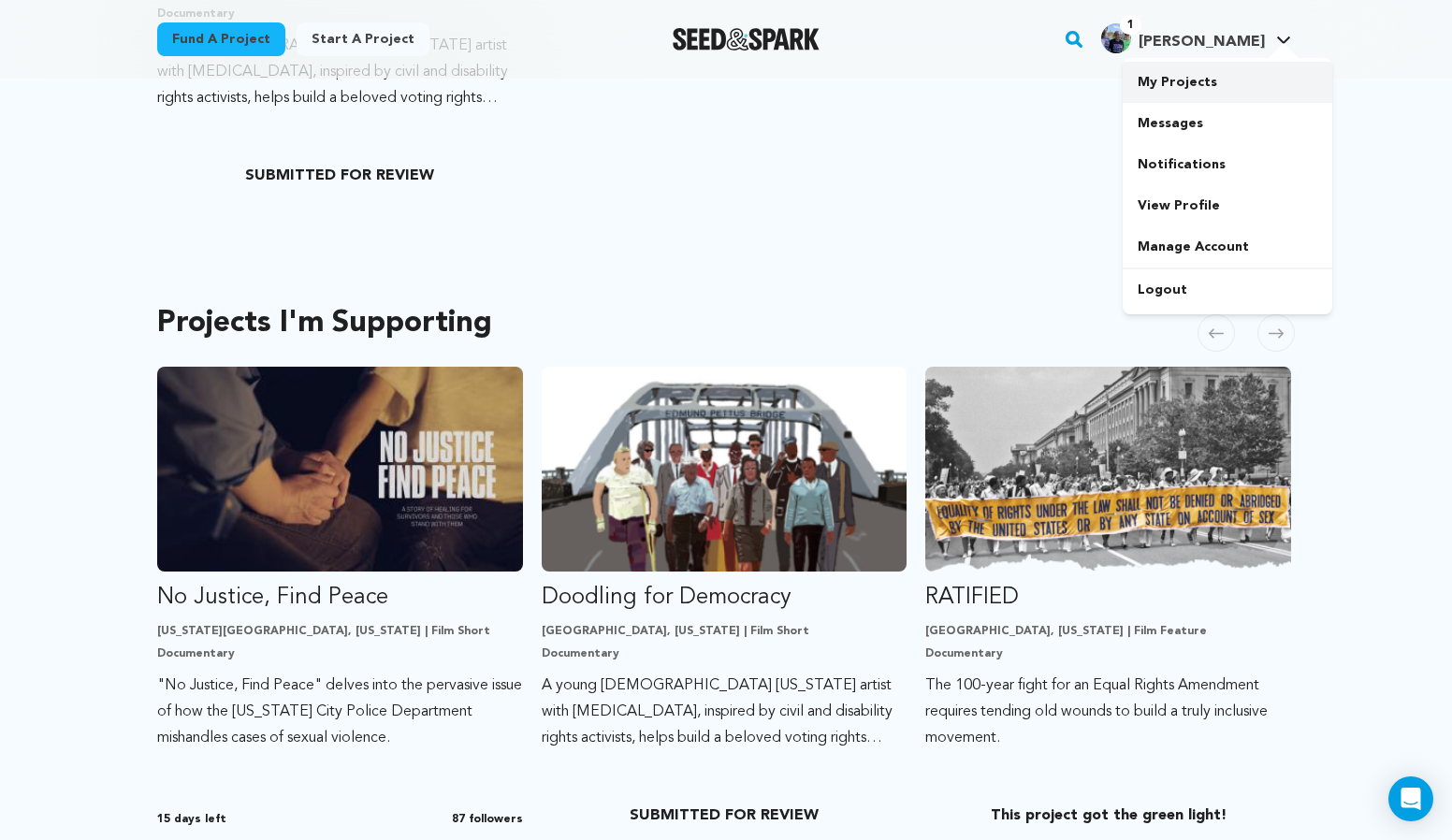 click on "My Projects" at bounding box center [1227, 82] 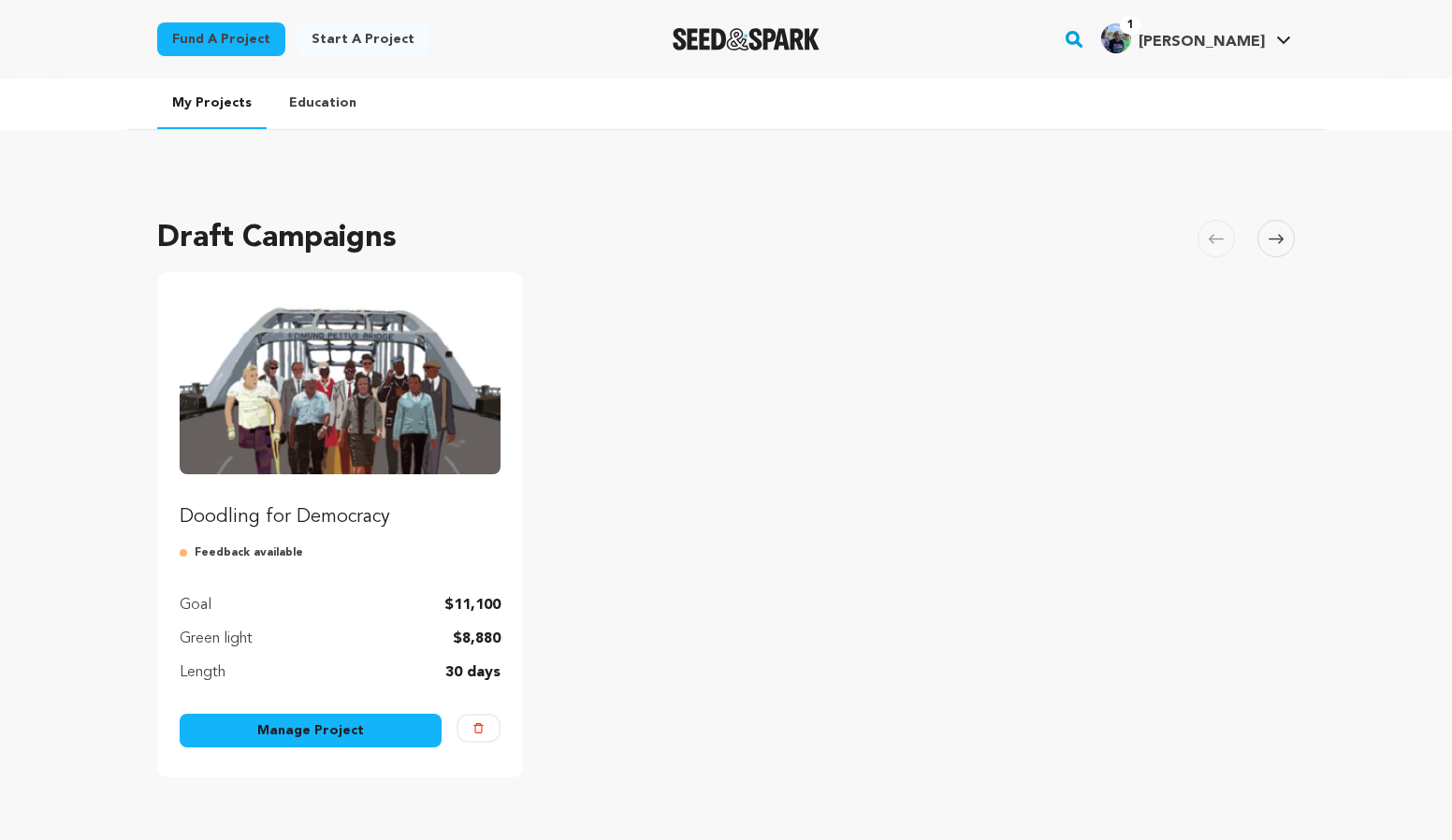 scroll, scrollTop: 0, scrollLeft: 0, axis: both 